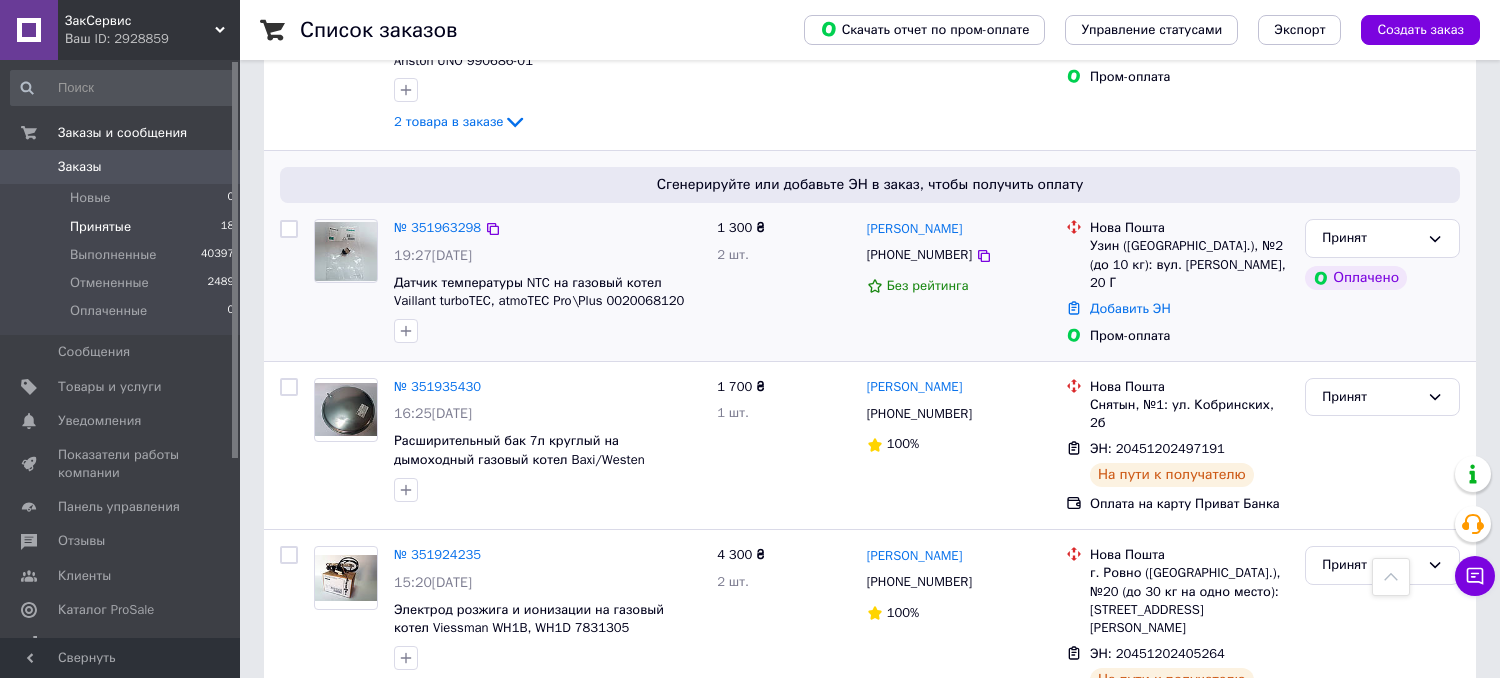 scroll, scrollTop: 777, scrollLeft: 0, axis: vertical 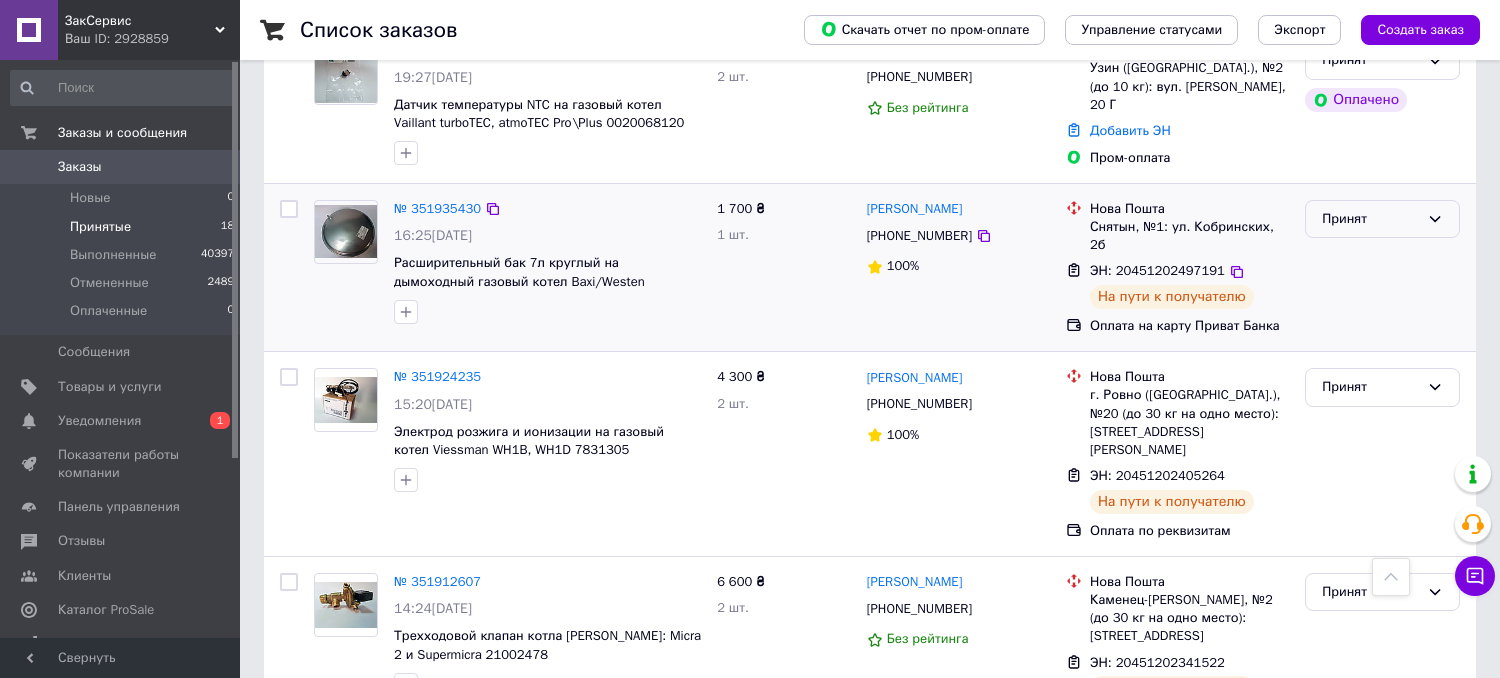 click on "Принят" at bounding box center [1370, 219] 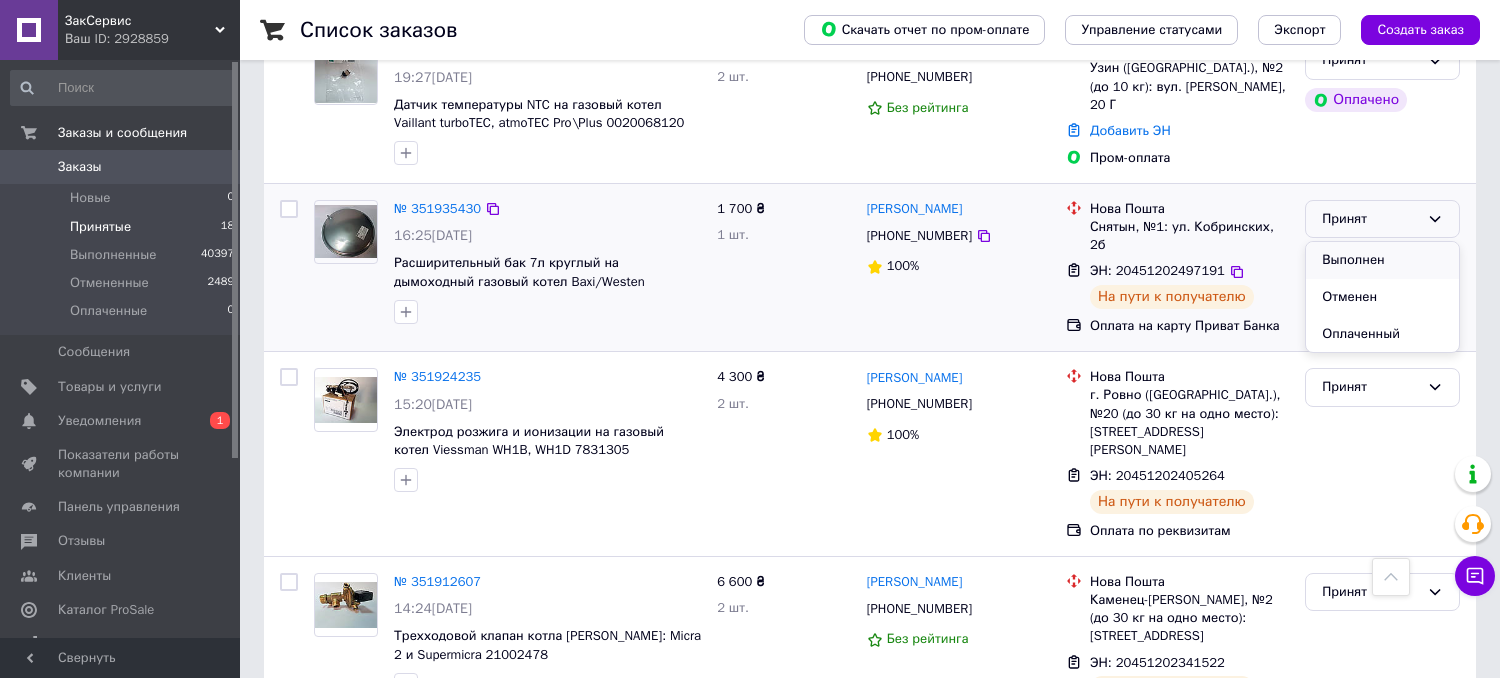 click on "Выполнен" at bounding box center (1382, 260) 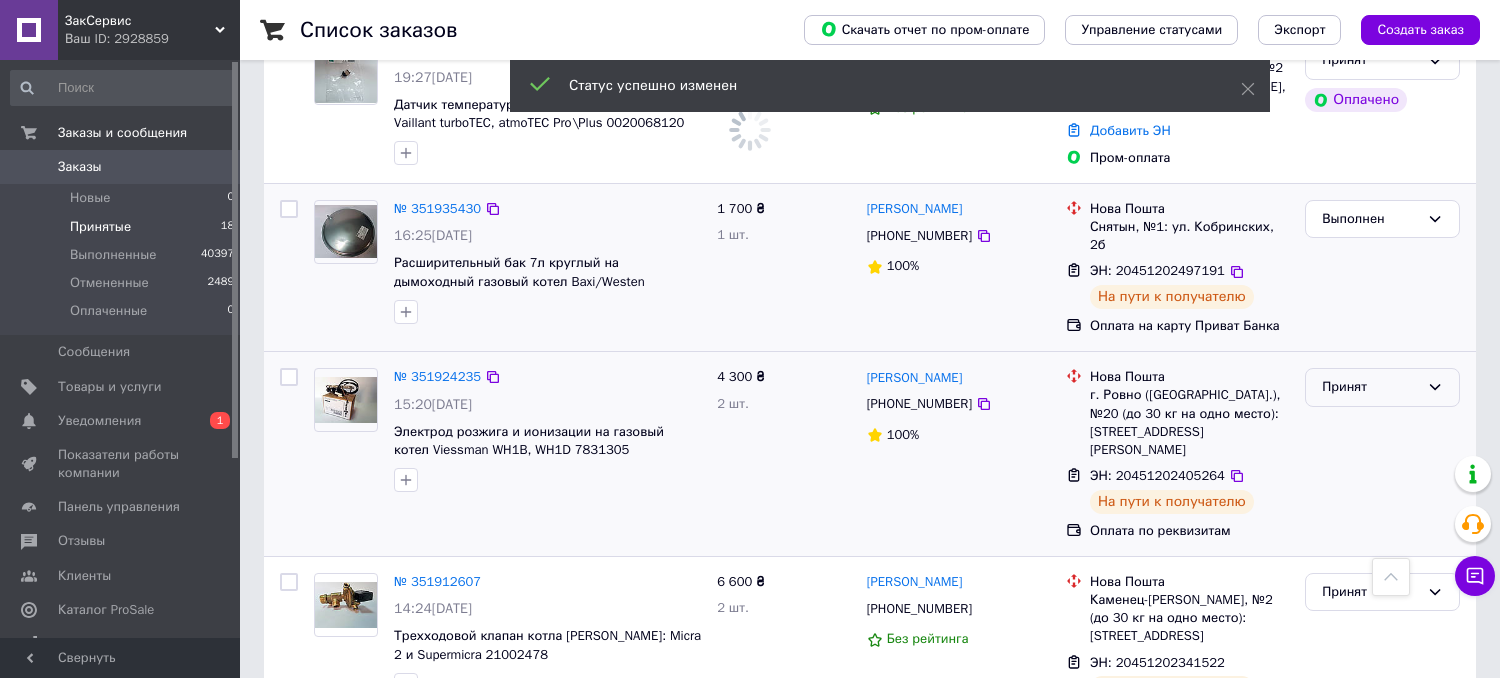 click on "Принят" at bounding box center (1370, 387) 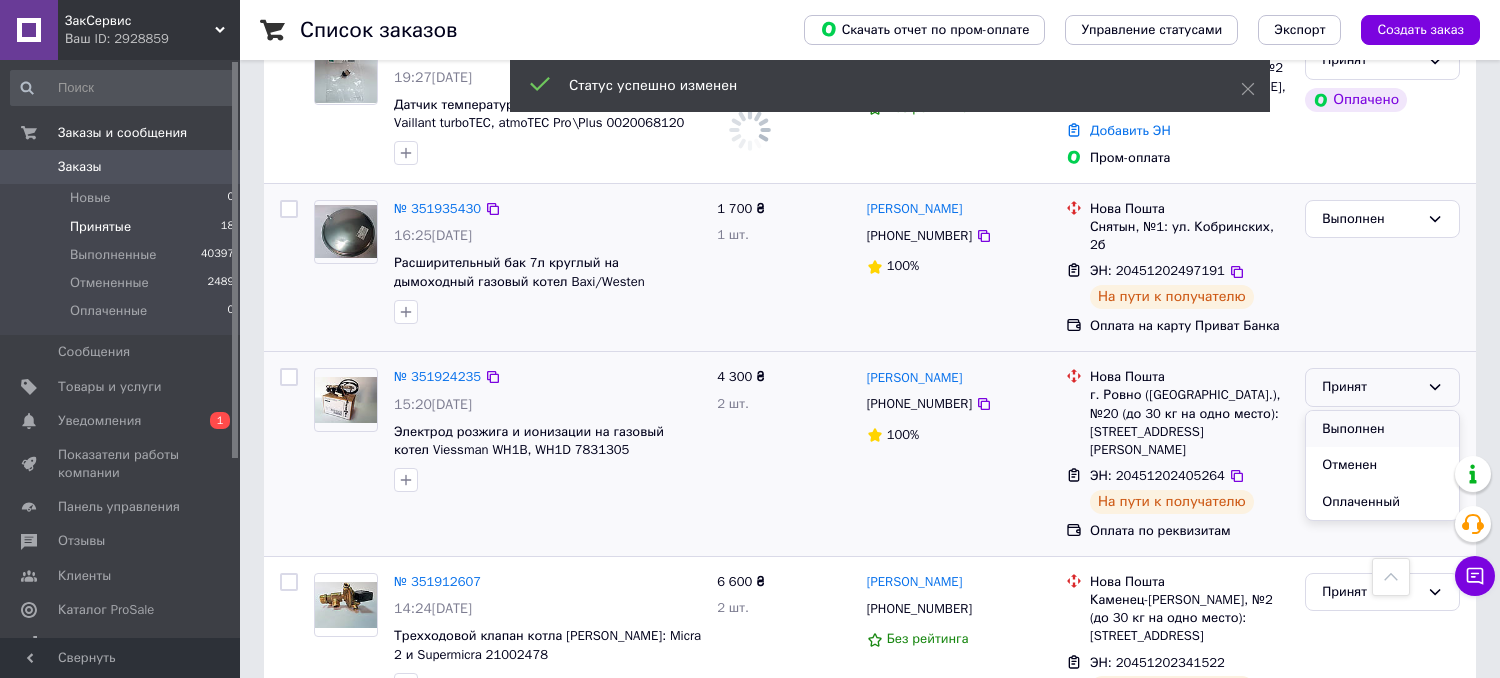 click on "Выполнен" at bounding box center (1382, 429) 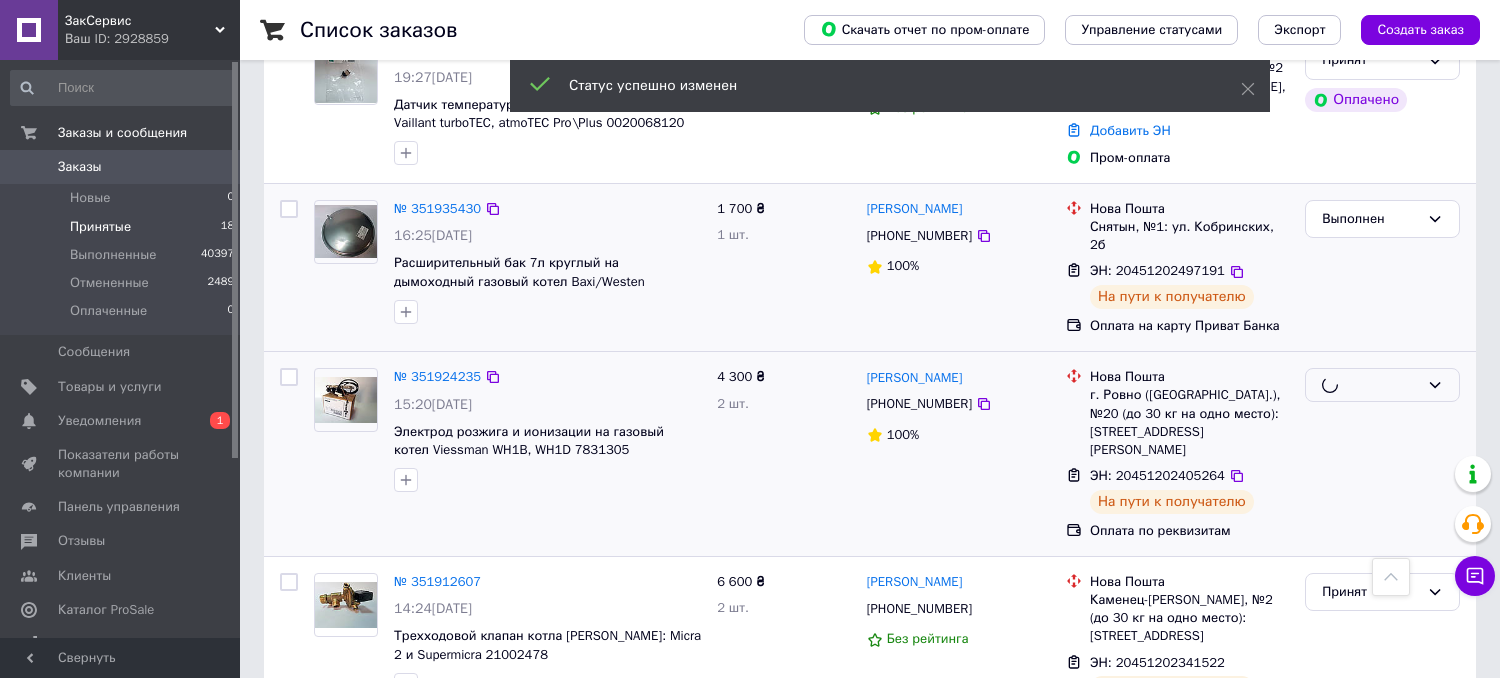 scroll, scrollTop: 1111, scrollLeft: 0, axis: vertical 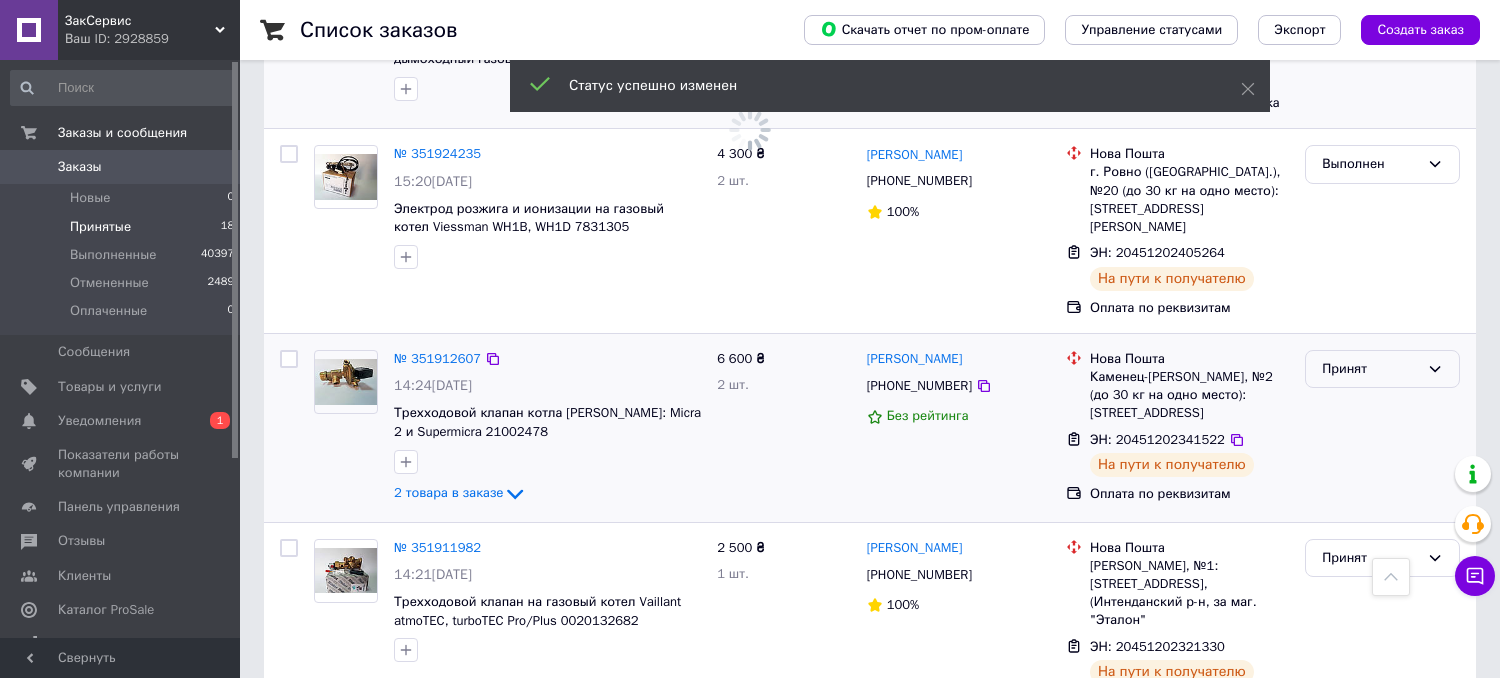 click on "Принят" at bounding box center [1370, 369] 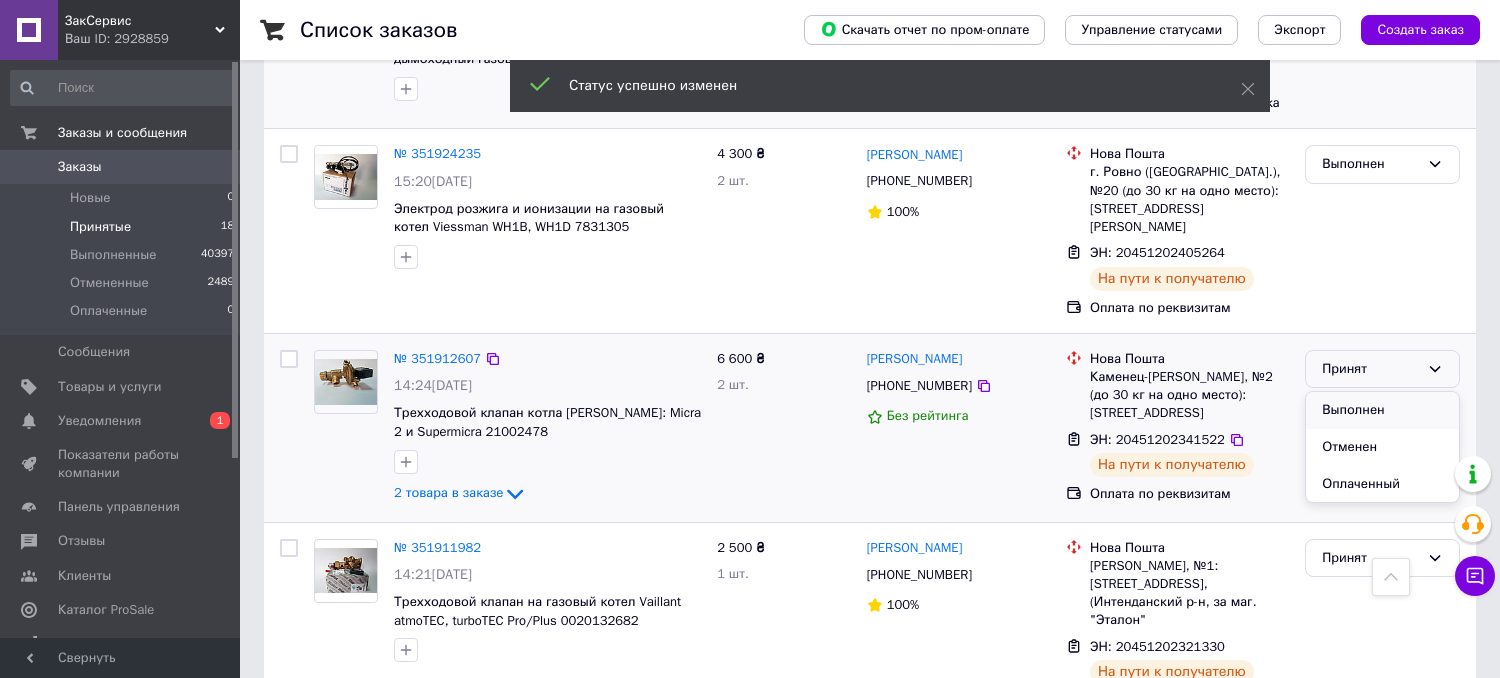 click on "Выполнен" at bounding box center [1382, 410] 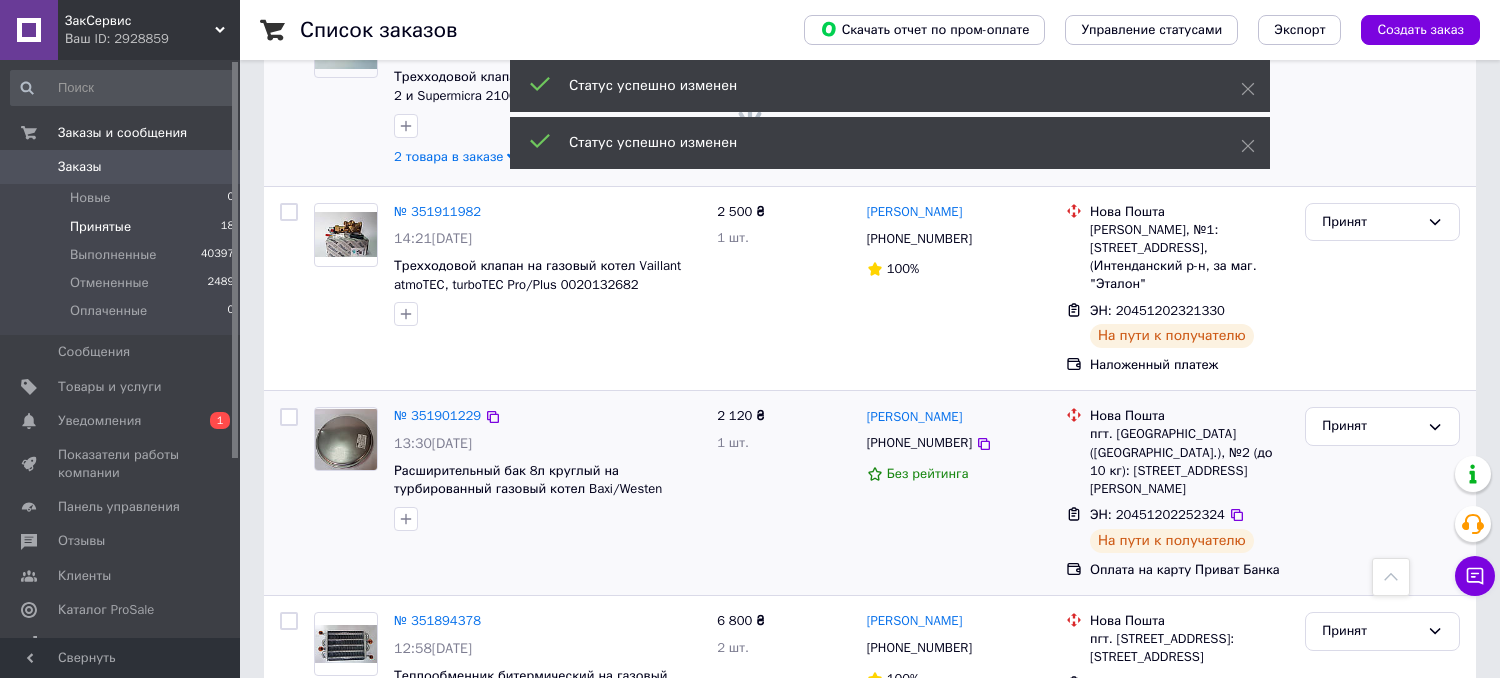 scroll, scrollTop: 1444, scrollLeft: 0, axis: vertical 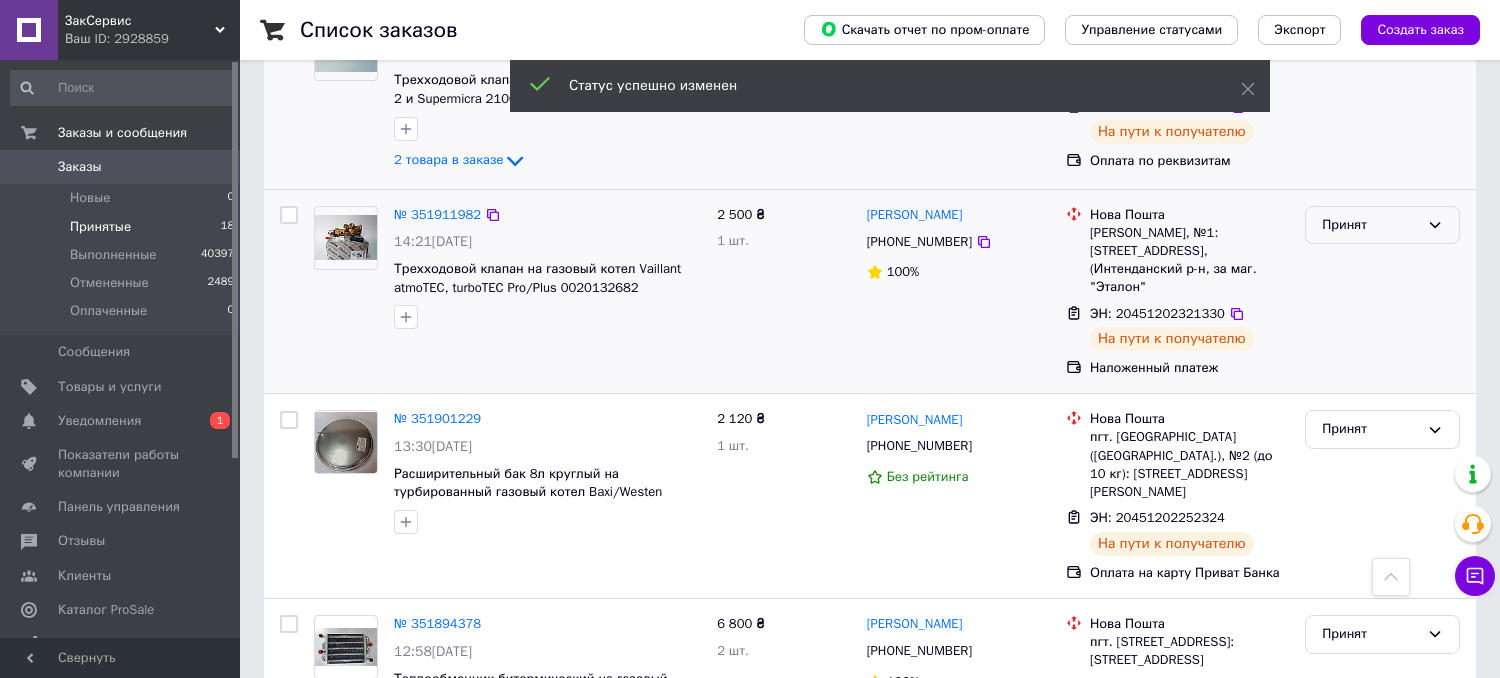 click on "Принят" at bounding box center [1370, 225] 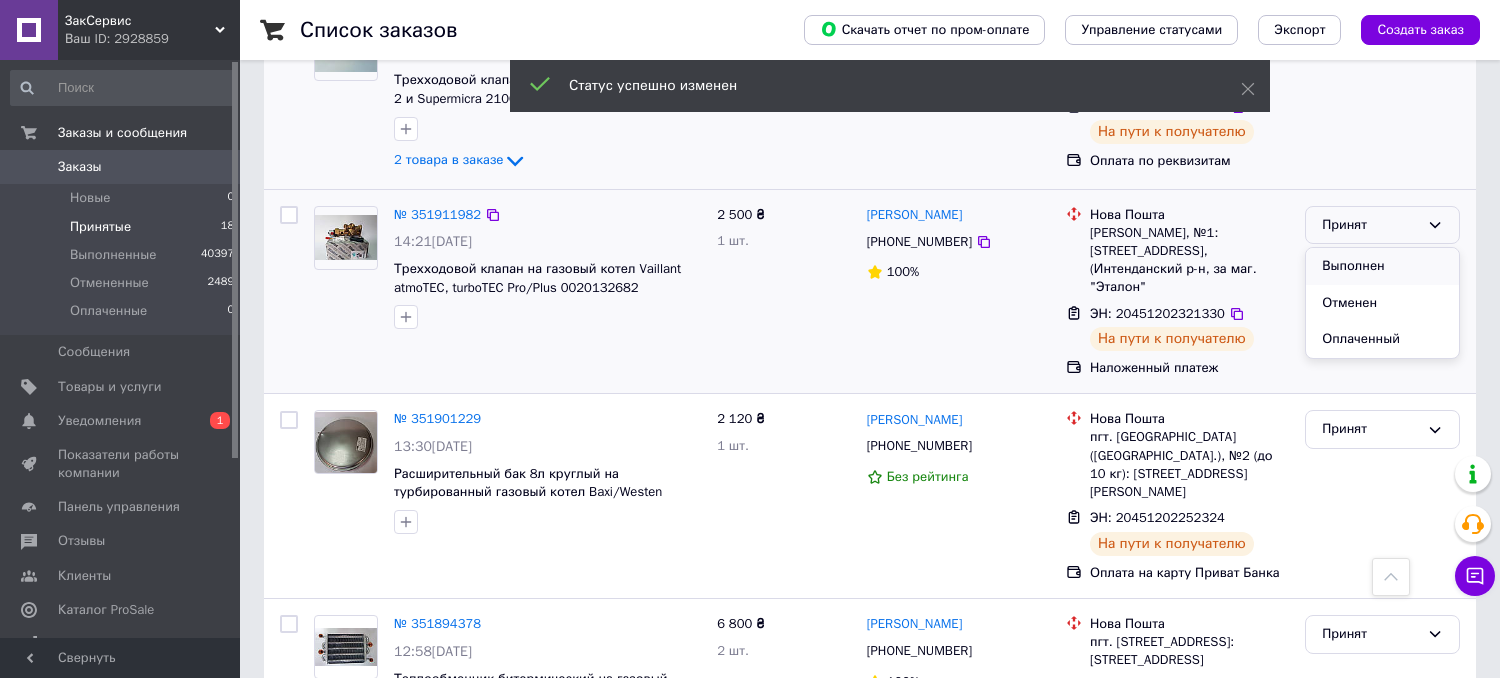 click on "Выполнен" at bounding box center [1382, 266] 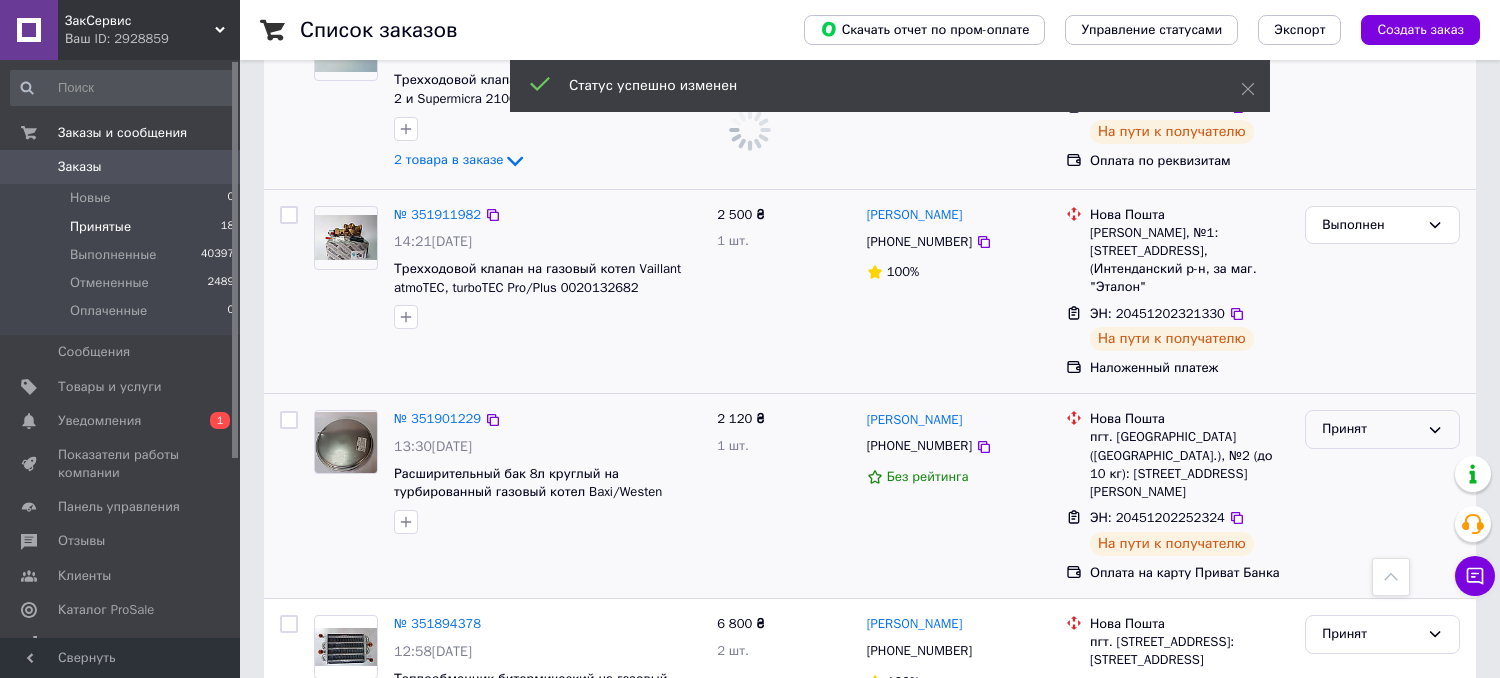click on "Принят" at bounding box center [1370, 429] 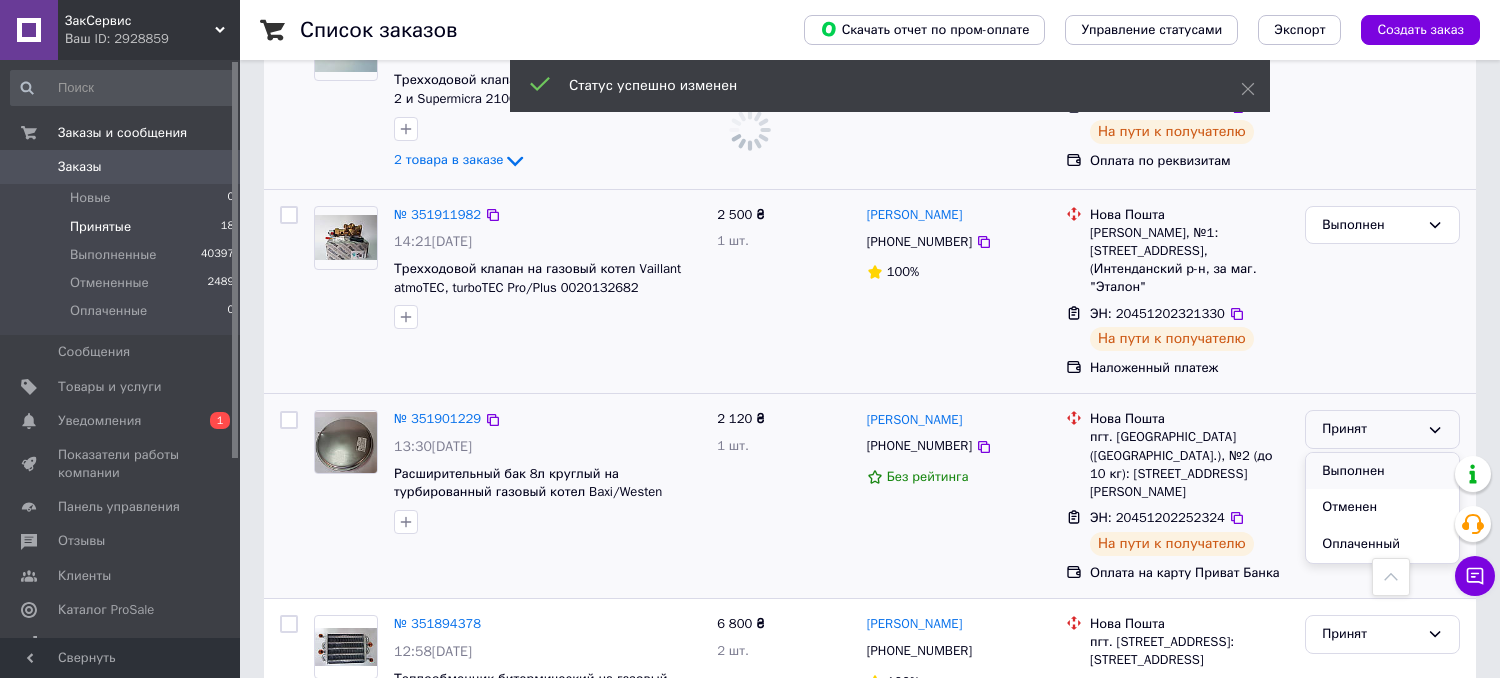 click on "Выполнен" at bounding box center (1382, 471) 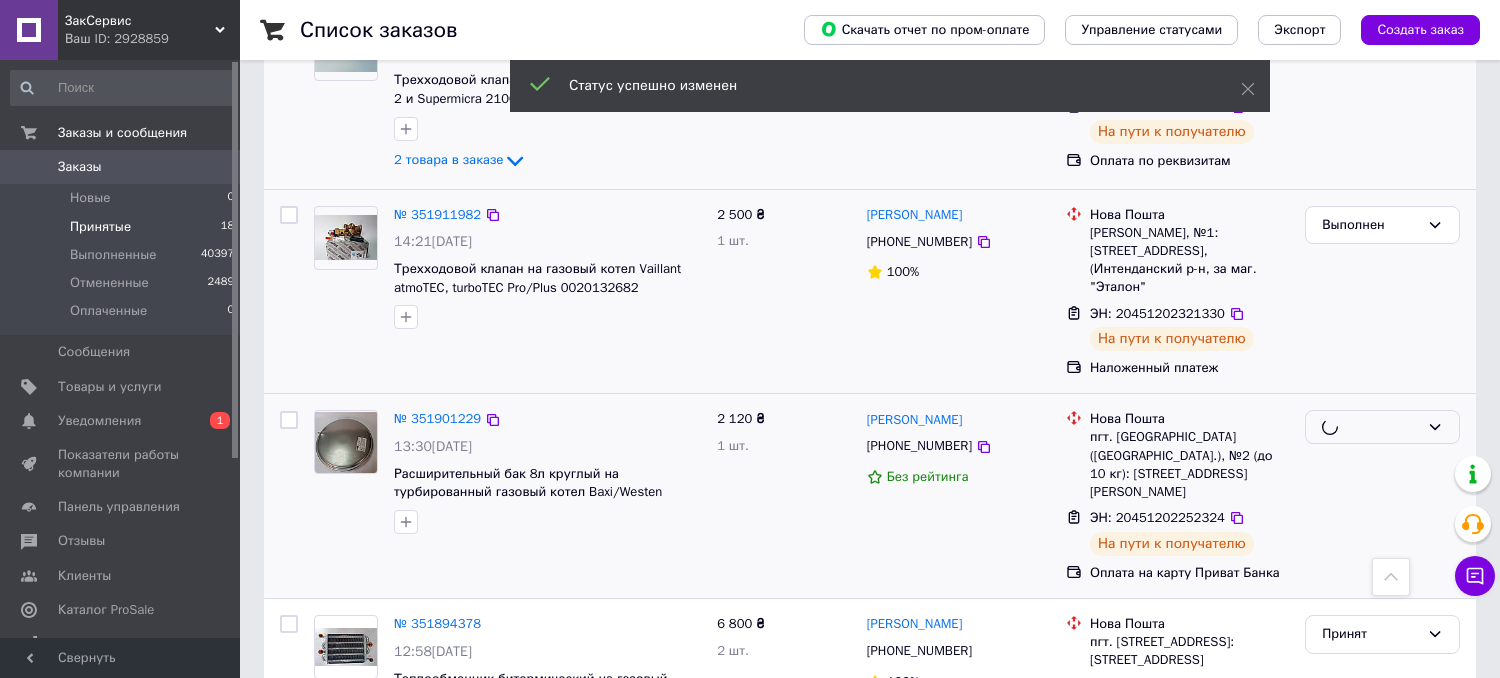 scroll, scrollTop: 1666, scrollLeft: 0, axis: vertical 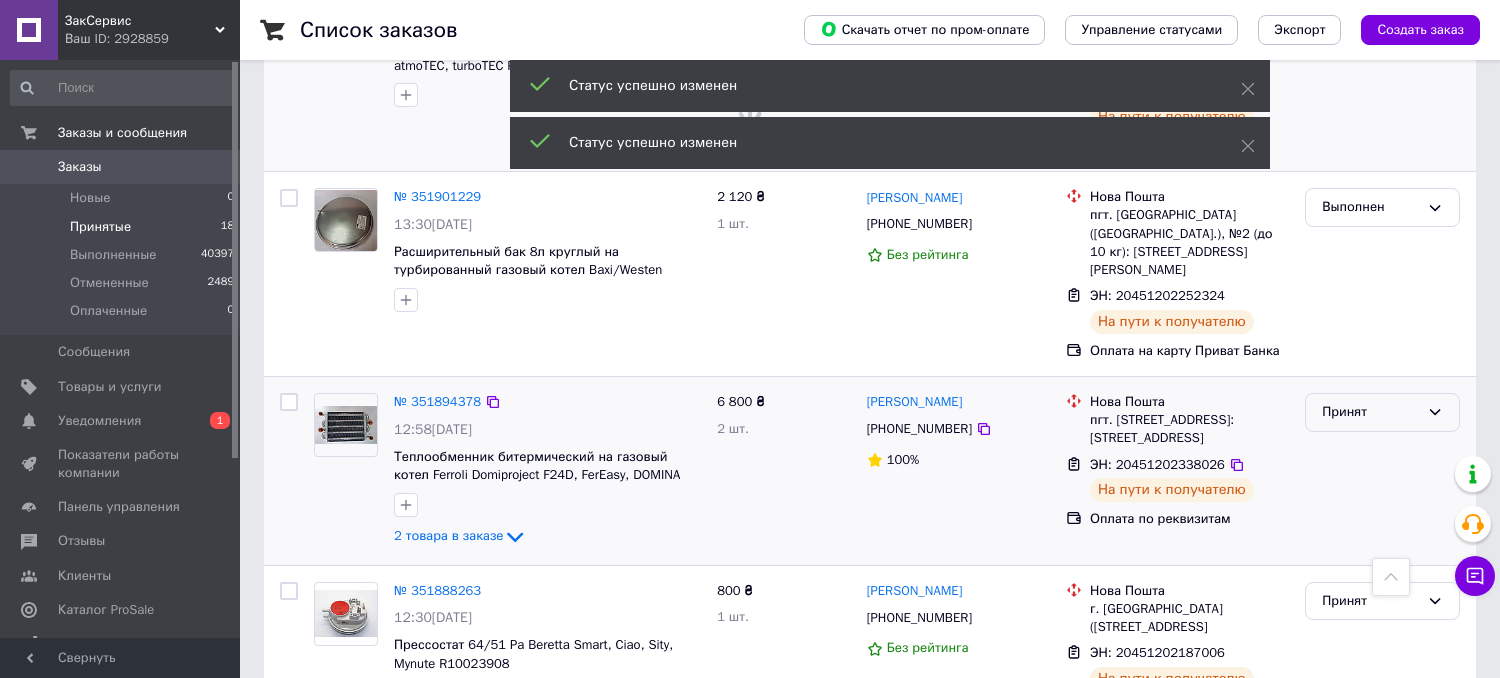 click on "Принят" at bounding box center [1370, 412] 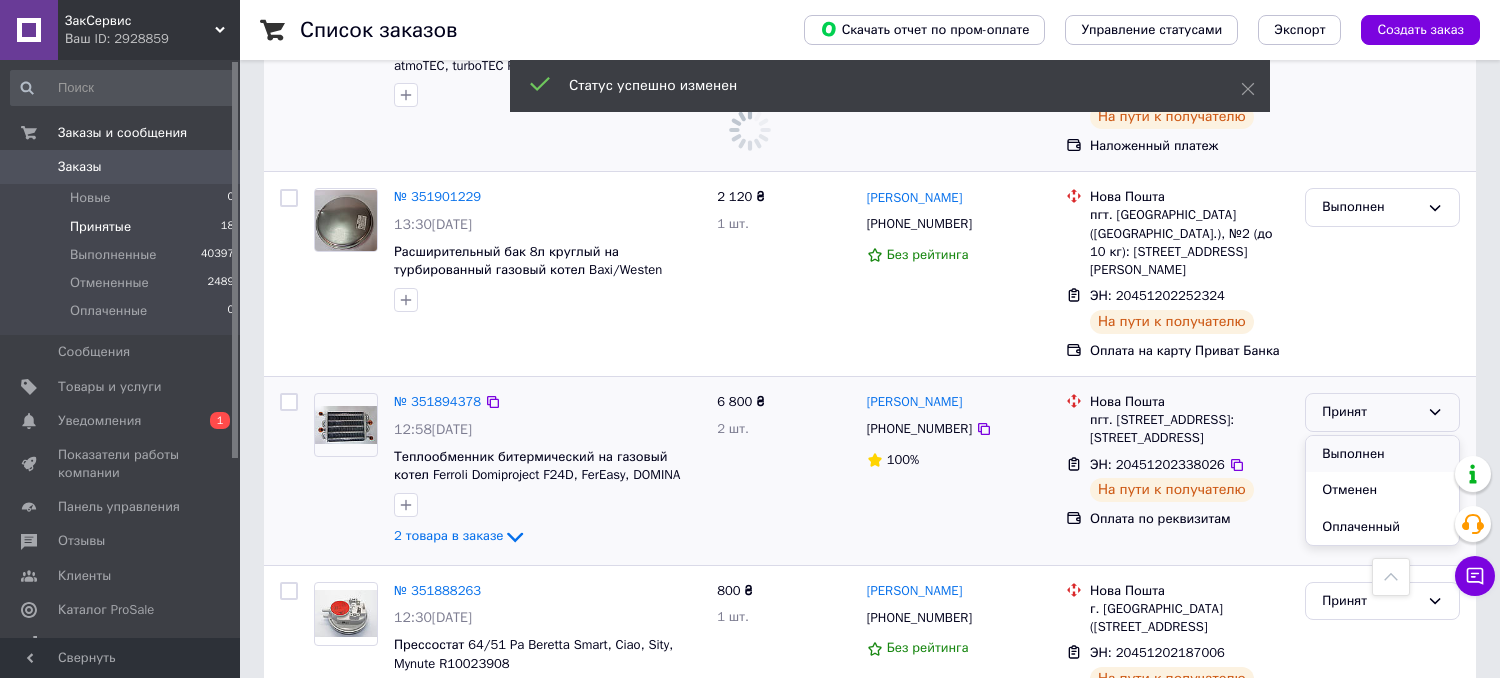 click on "Выполнен" at bounding box center [1382, 454] 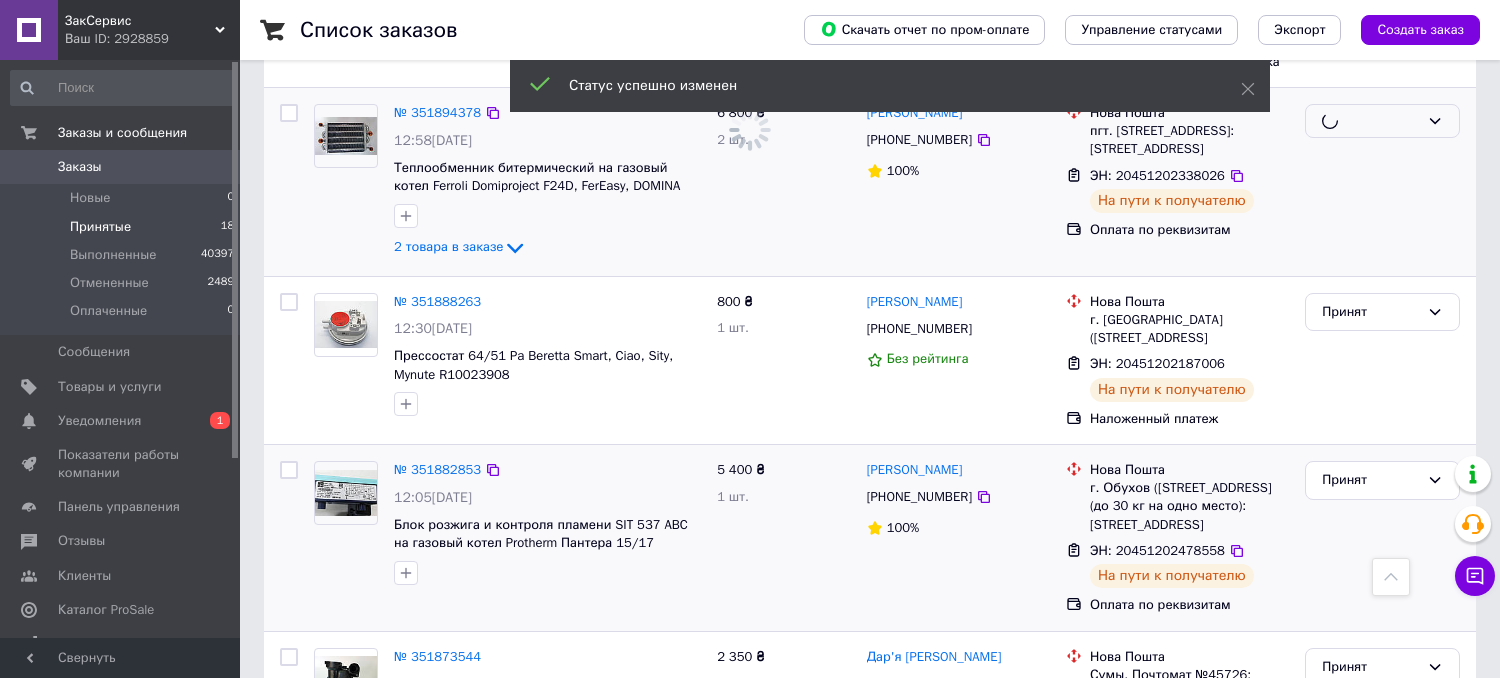 scroll, scrollTop: 2000, scrollLeft: 0, axis: vertical 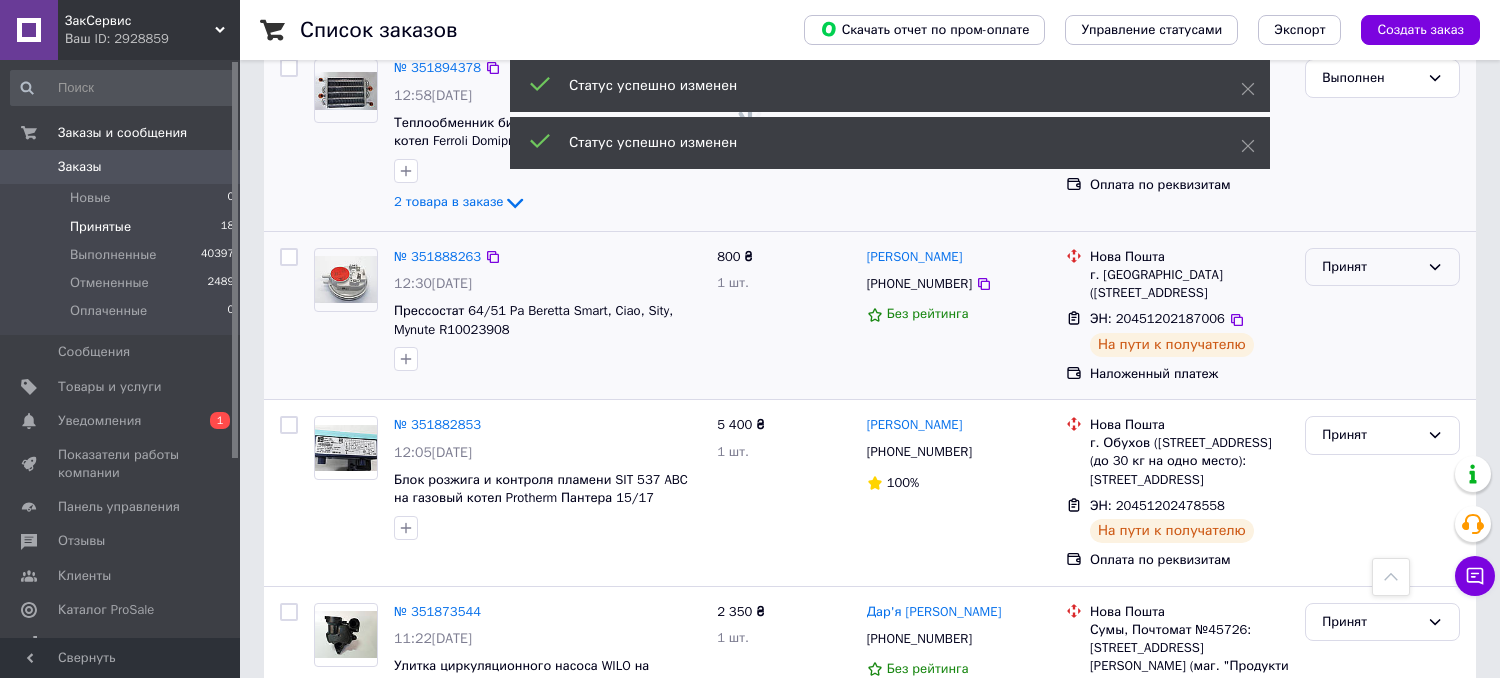 click on "Принят" at bounding box center [1370, 267] 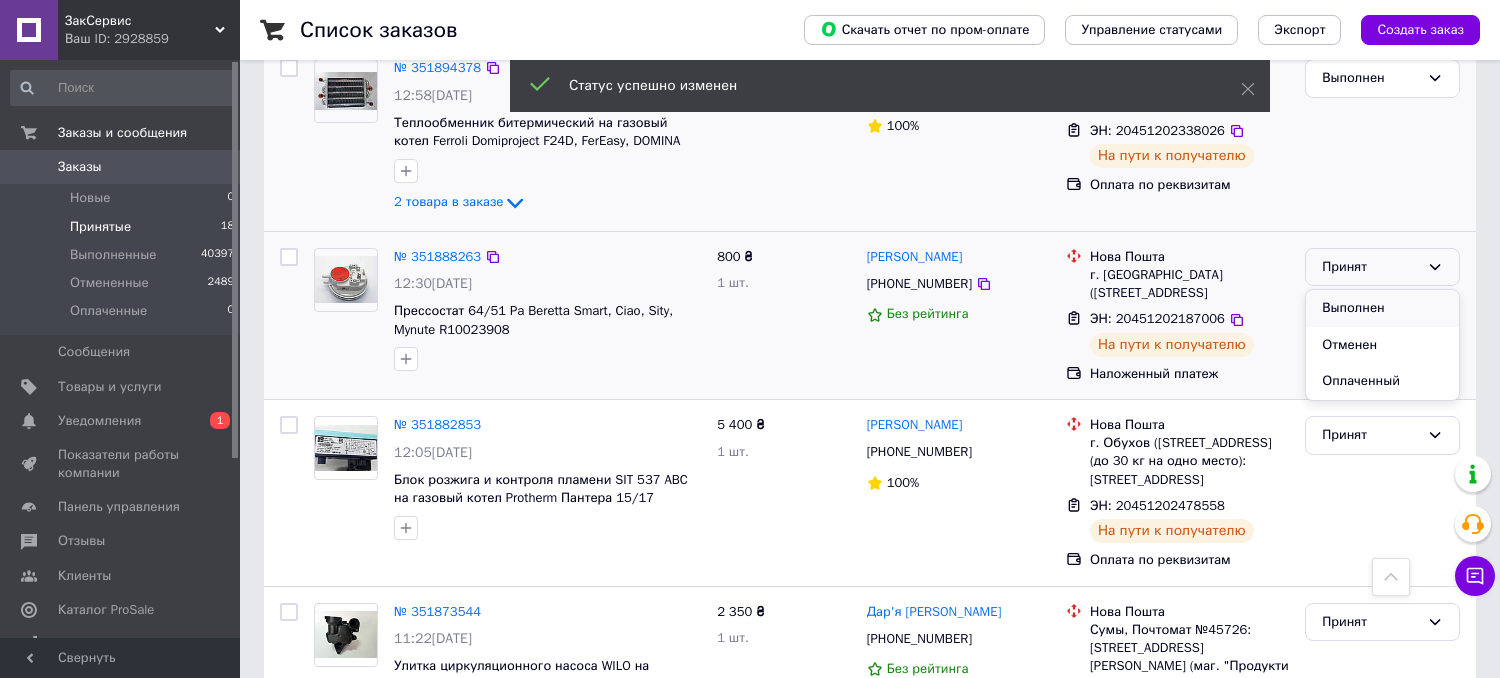 click on "Выполнен" at bounding box center [1382, 308] 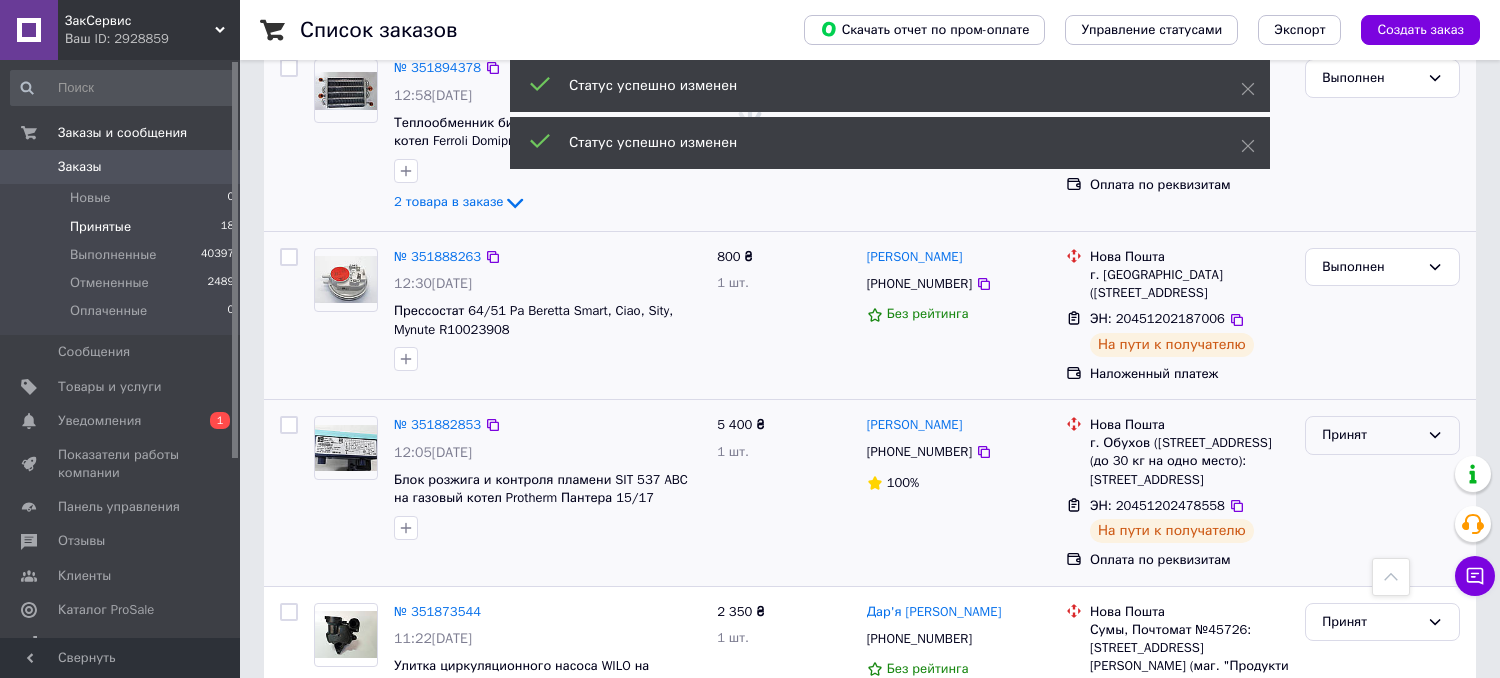 click on "Принят" at bounding box center (1370, 435) 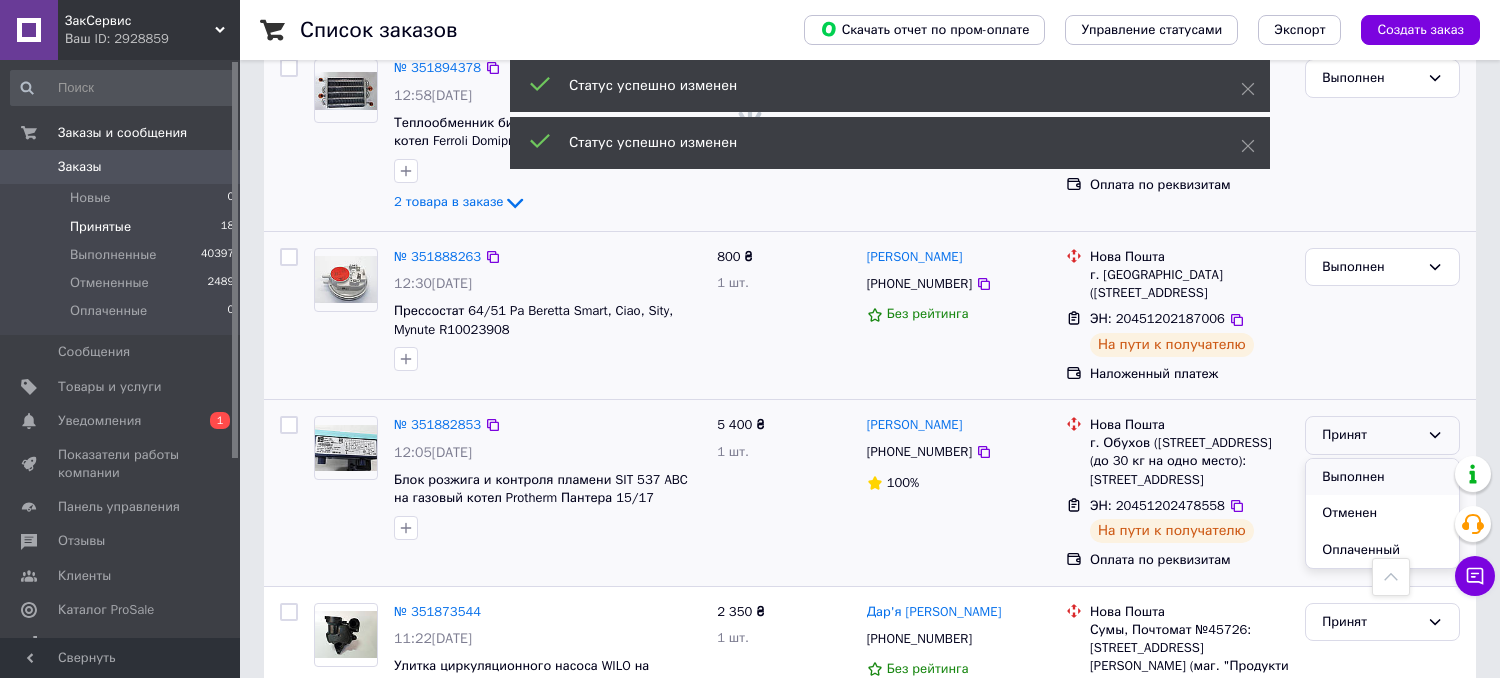click on "Выполнен" at bounding box center (1382, 477) 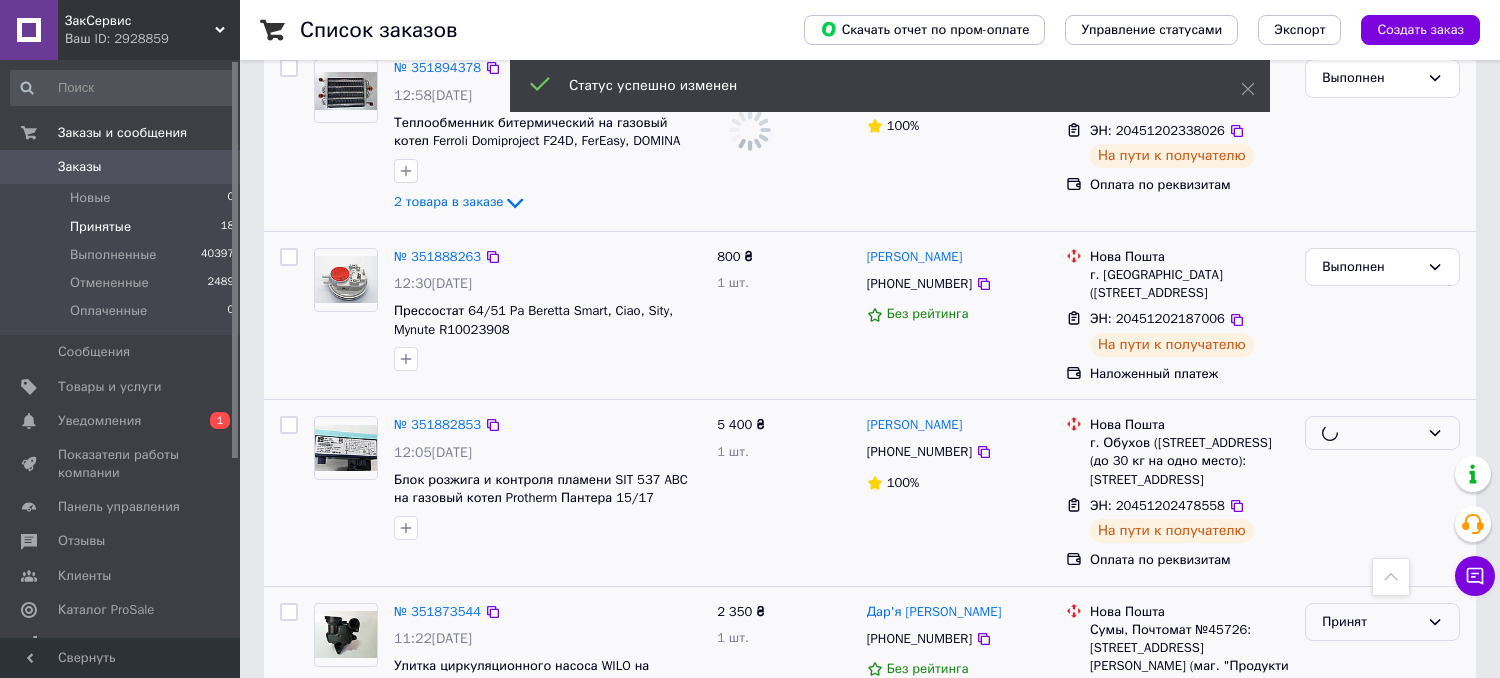 click on "Принят" at bounding box center (1370, 622) 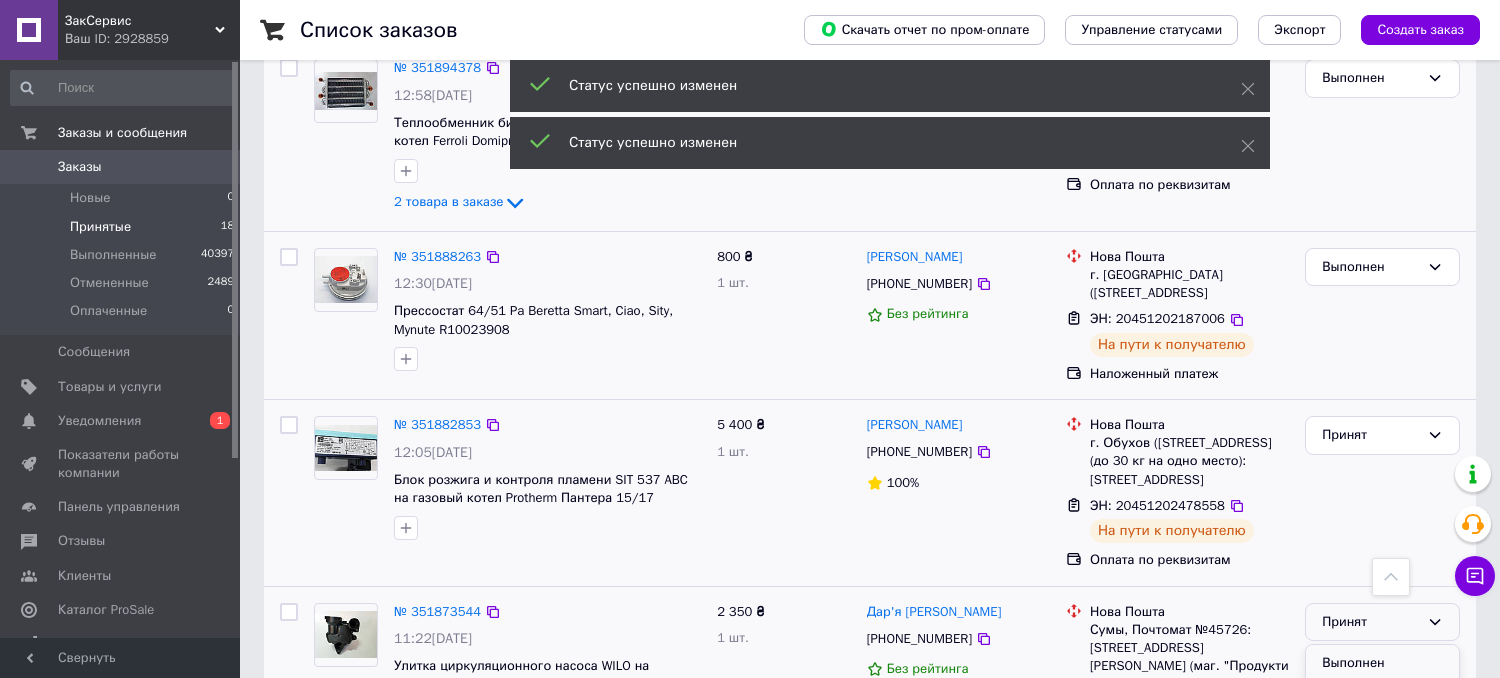 click on "Выполнен" at bounding box center (1382, 663) 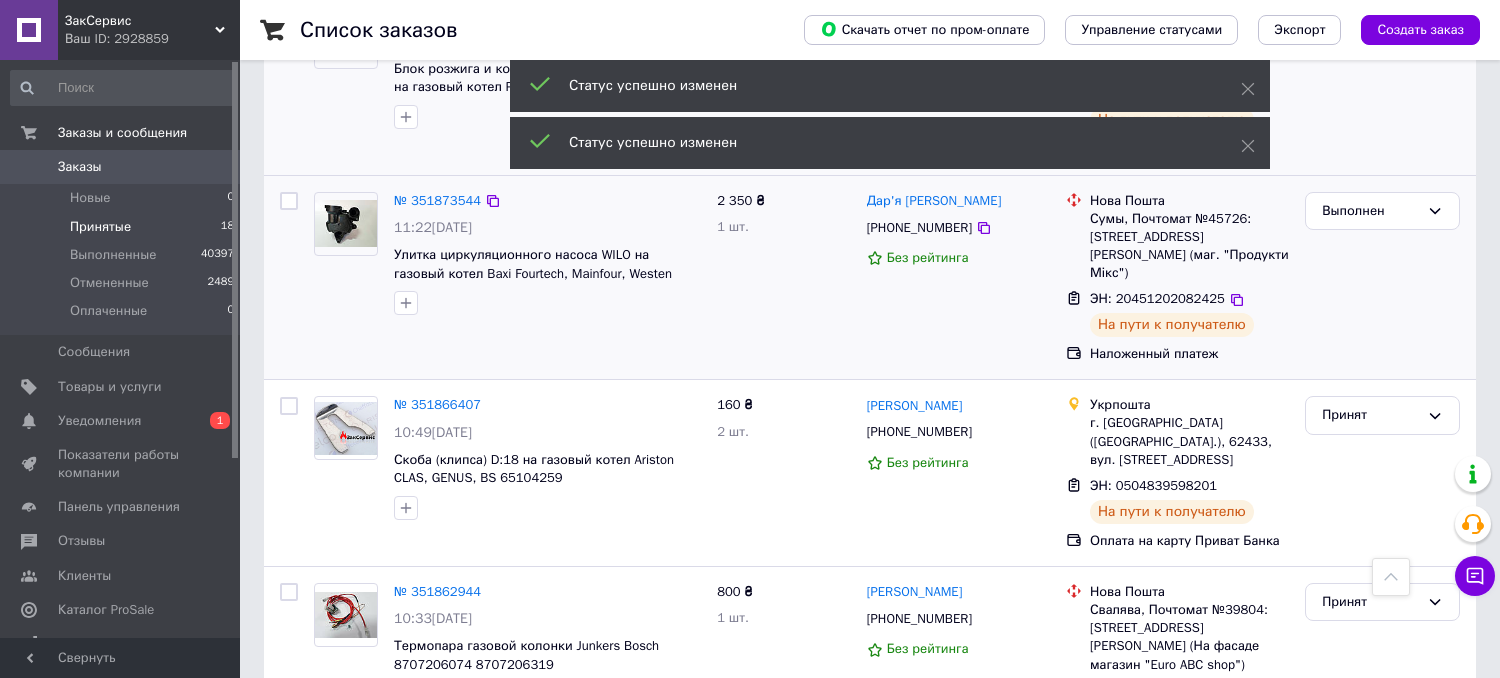 scroll, scrollTop: 2333, scrollLeft: 0, axis: vertical 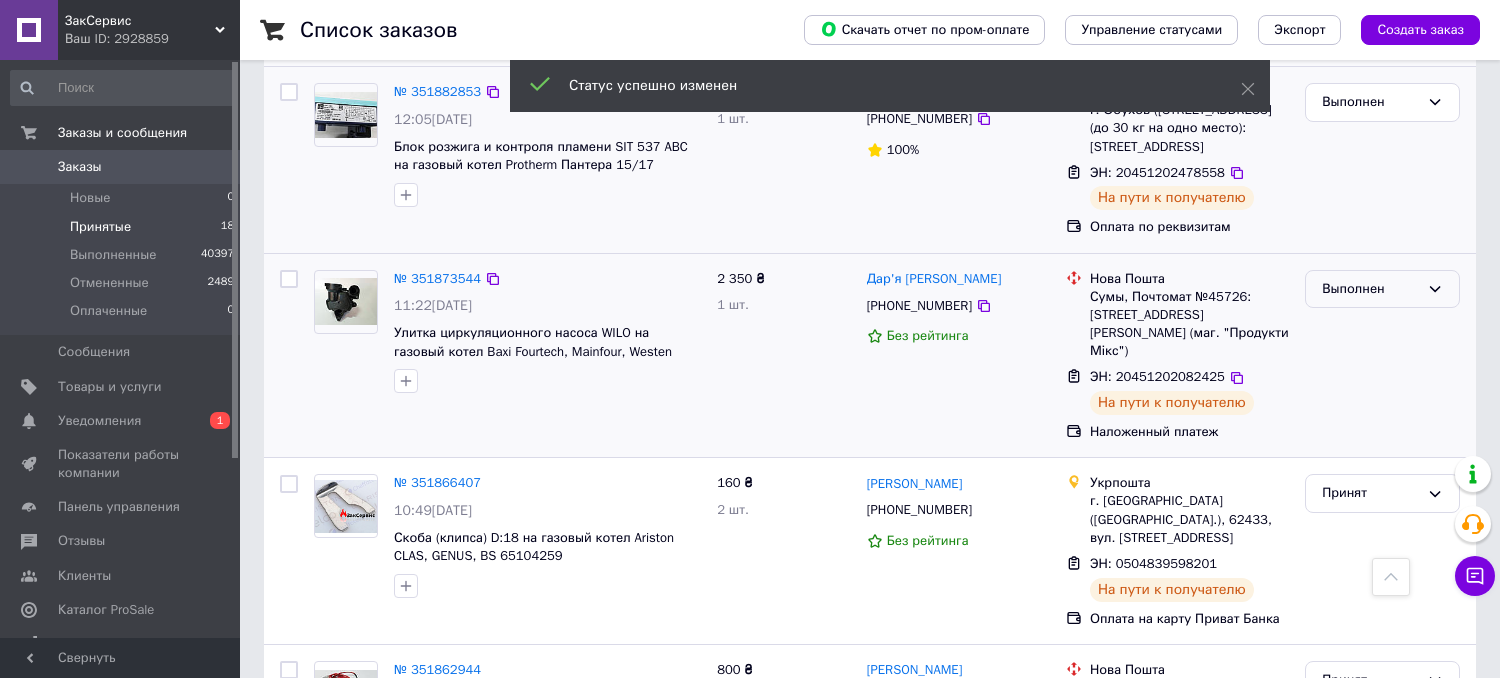 click on "Выполнен" at bounding box center [1370, 289] 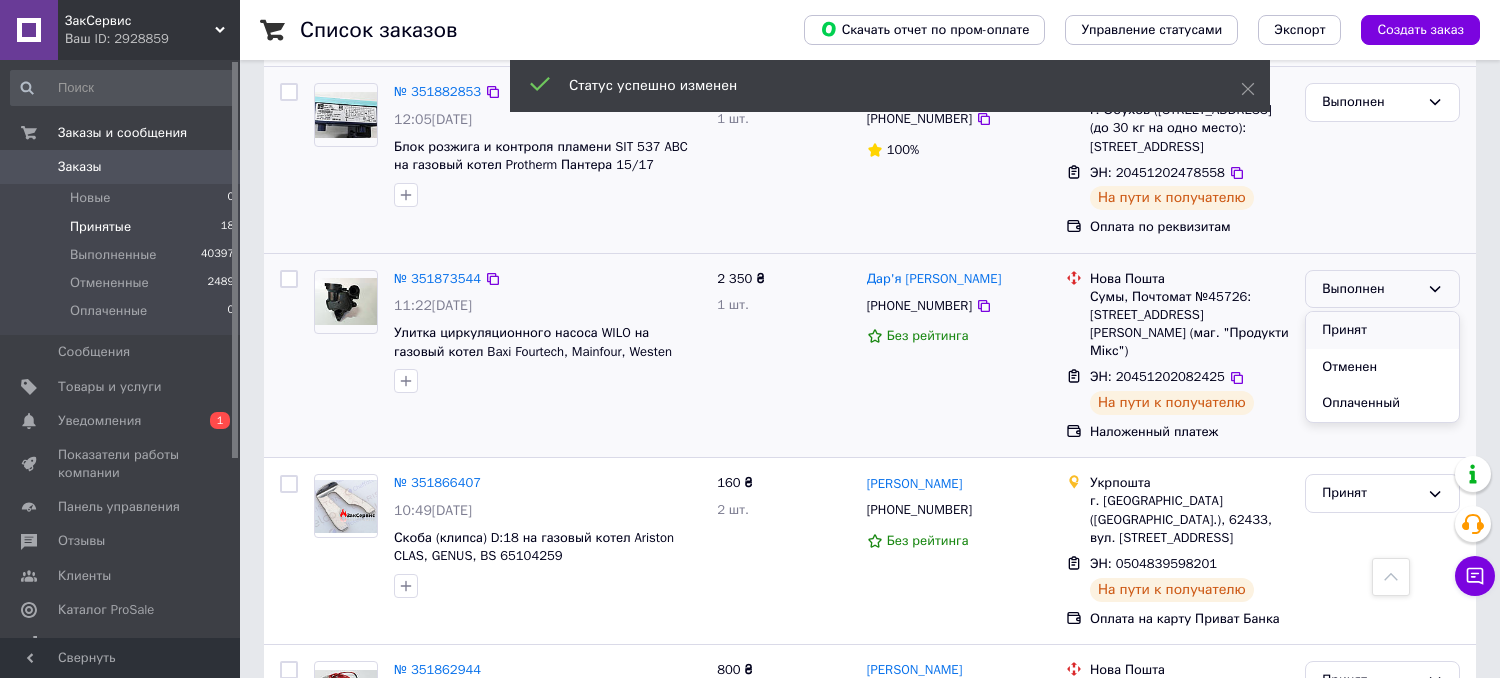 click on "Принят" at bounding box center (1382, 330) 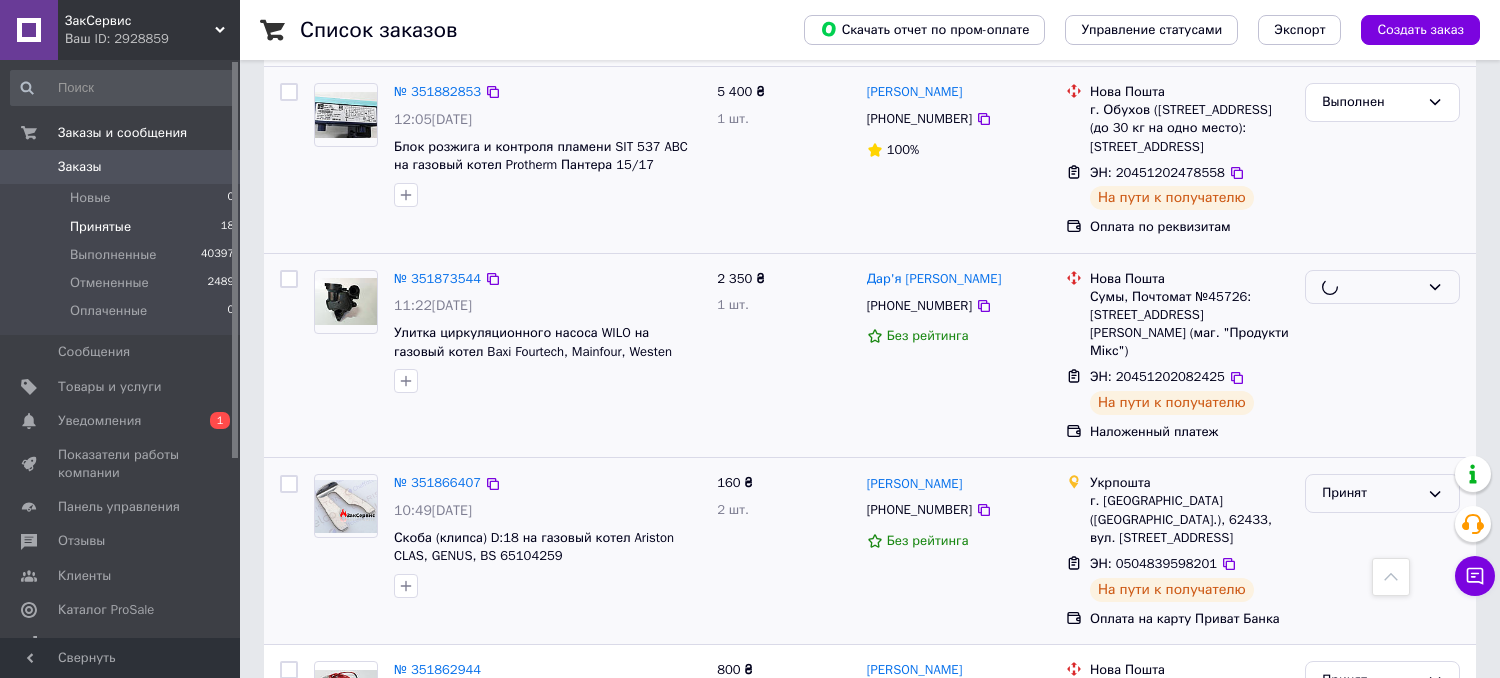 click on "Принят" at bounding box center [1370, 493] 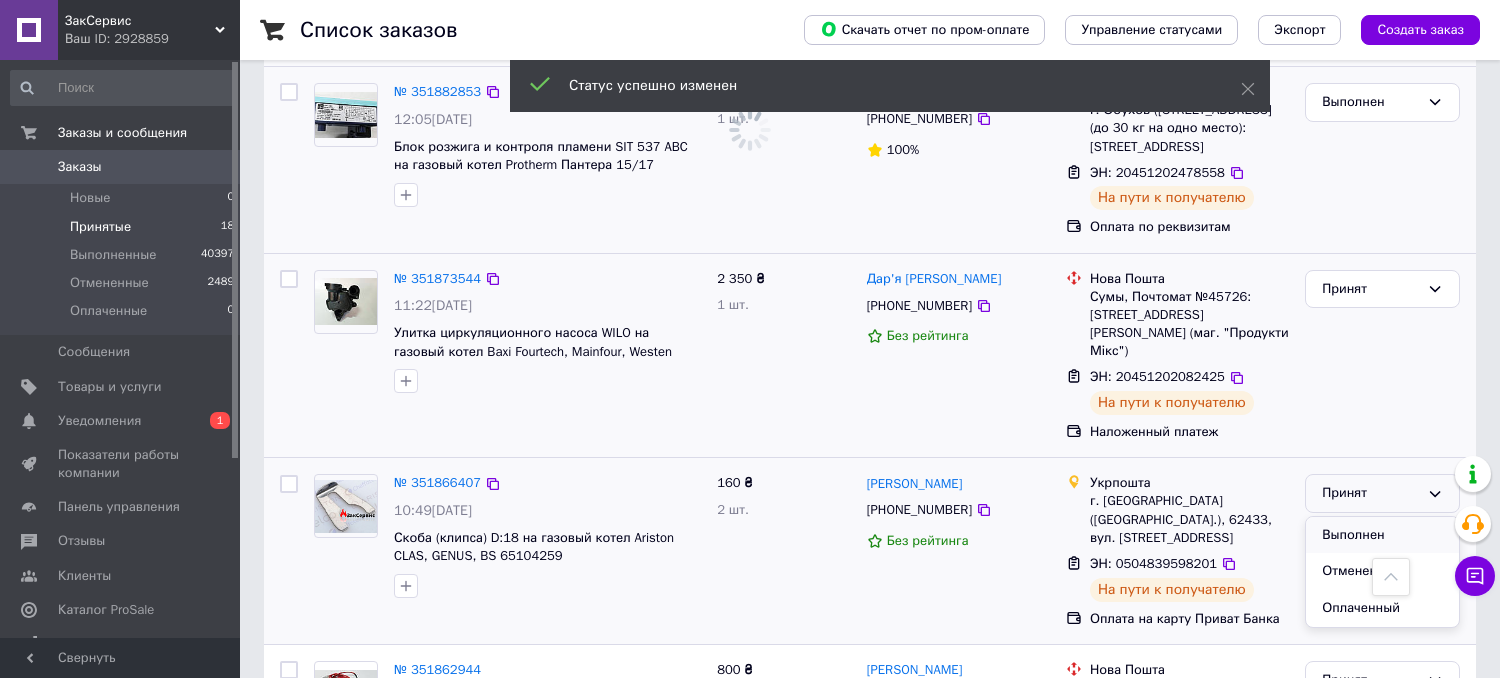 click on "Выполнен" at bounding box center (1382, 535) 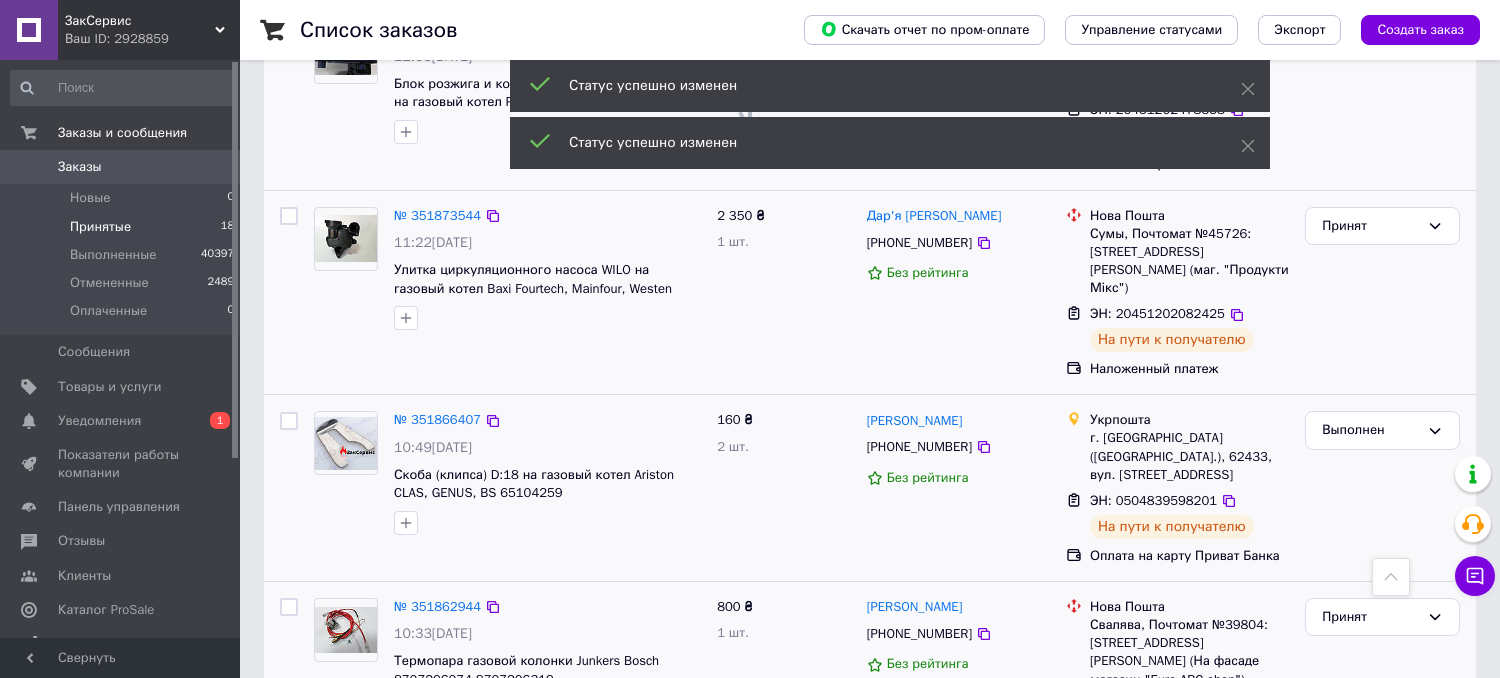 scroll, scrollTop: 2555, scrollLeft: 0, axis: vertical 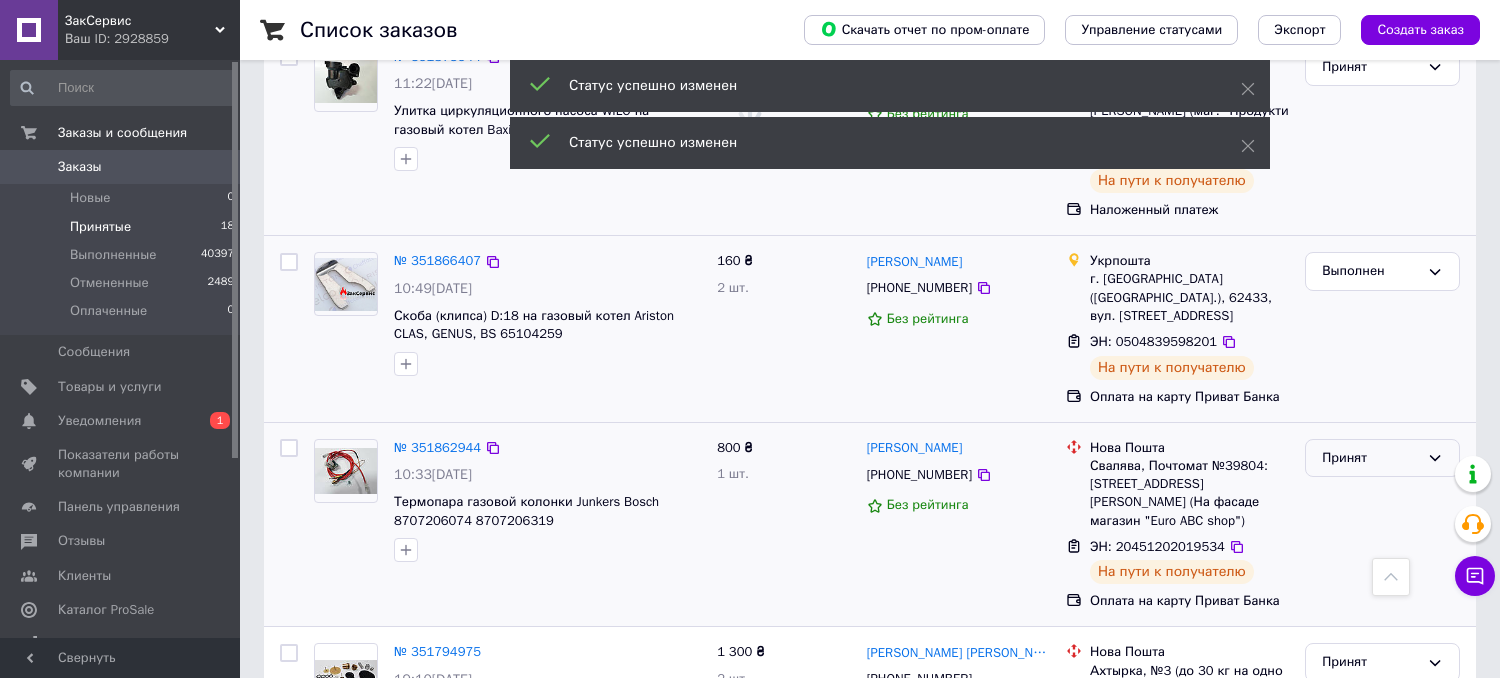 click on "Принят" at bounding box center (1370, 458) 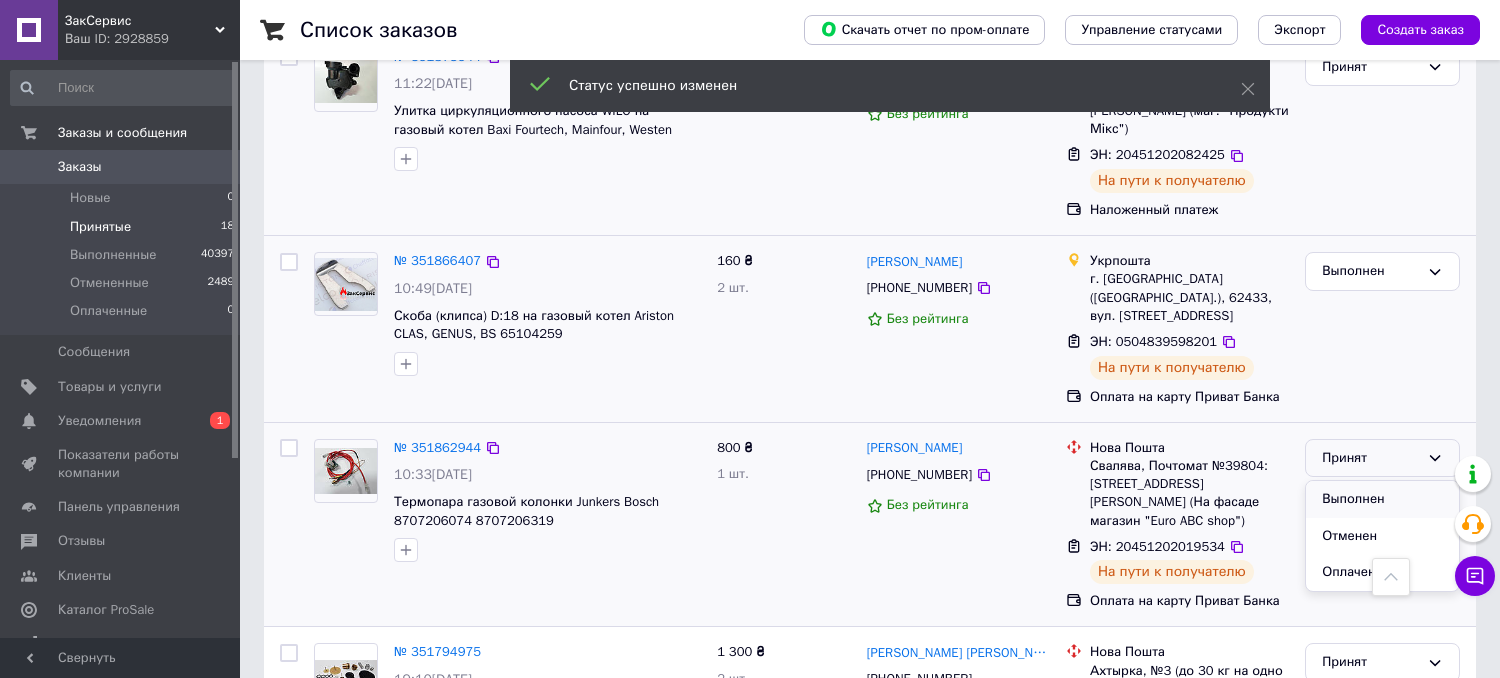 click on "Выполнен" at bounding box center (1382, 499) 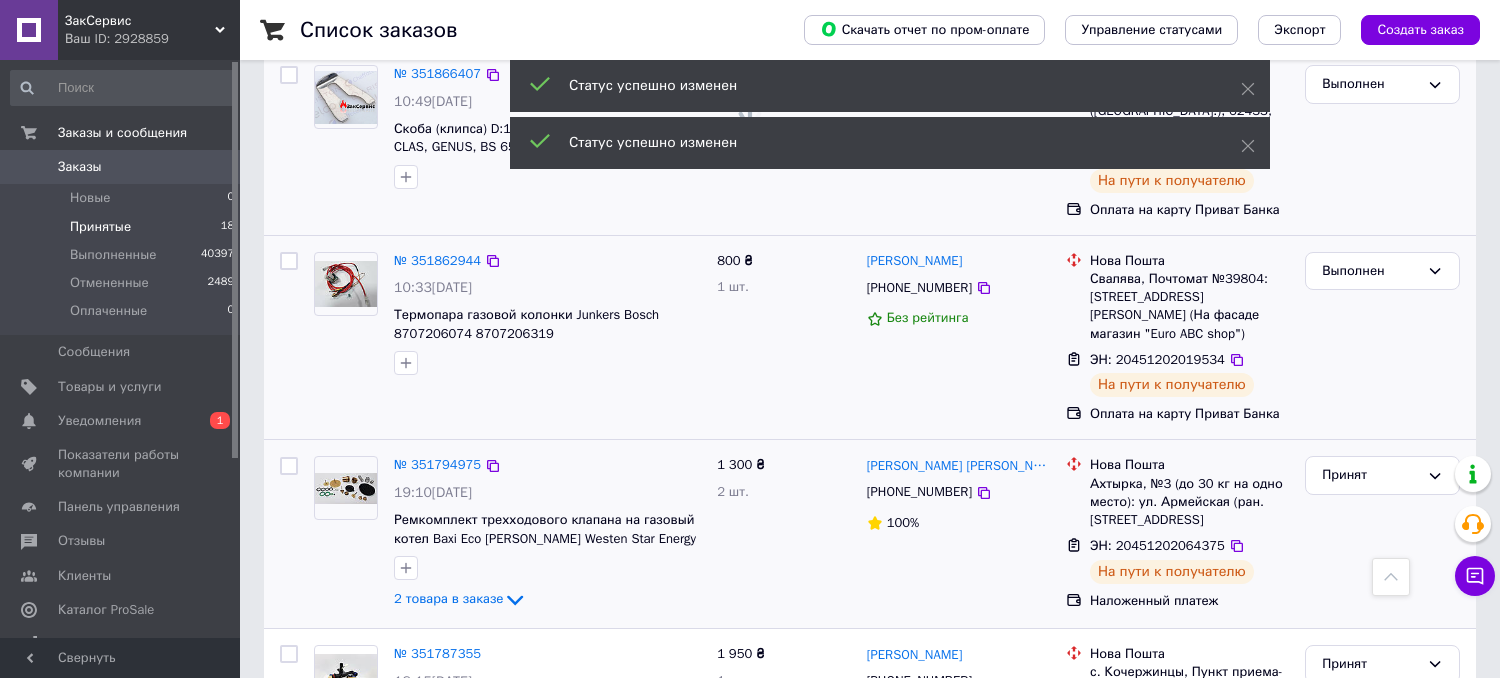 scroll, scrollTop: 2777, scrollLeft: 0, axis: vertical 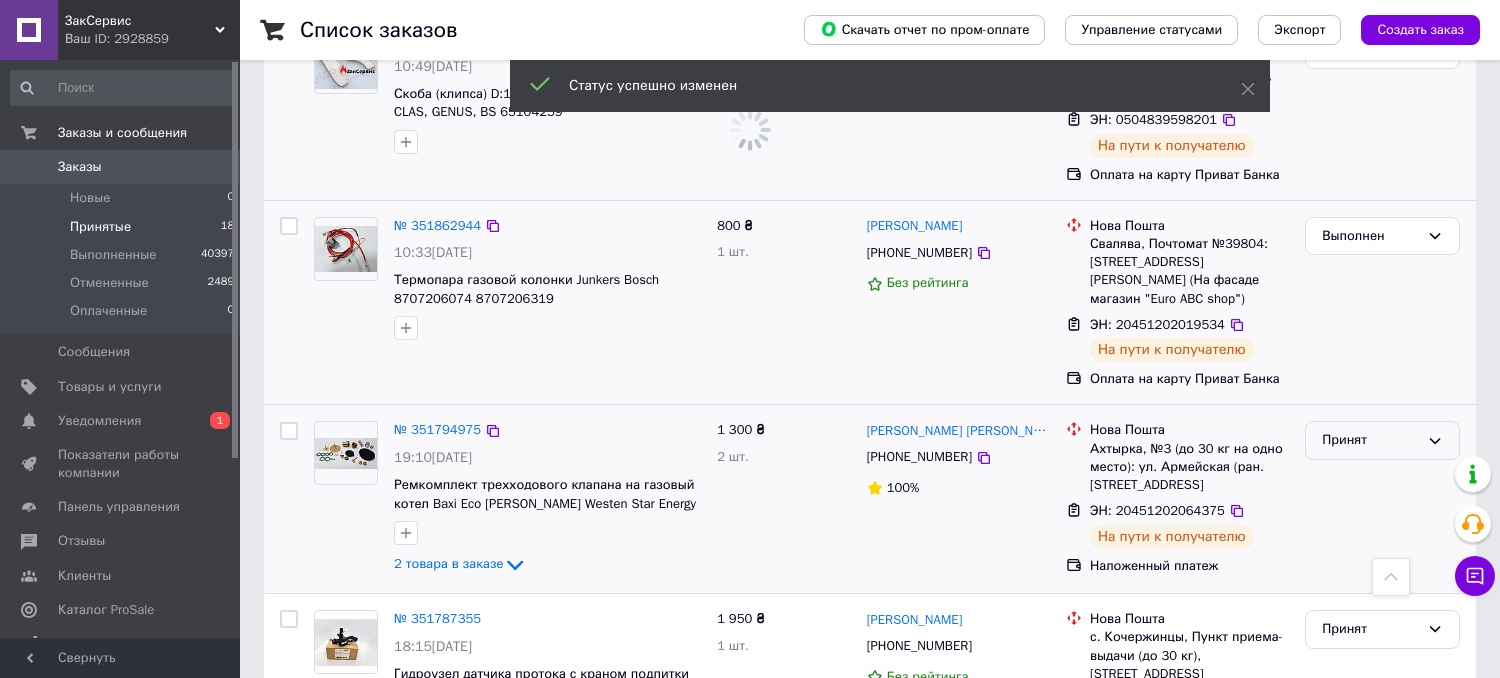 click on "Принят" at bounding box center (1370, 440) 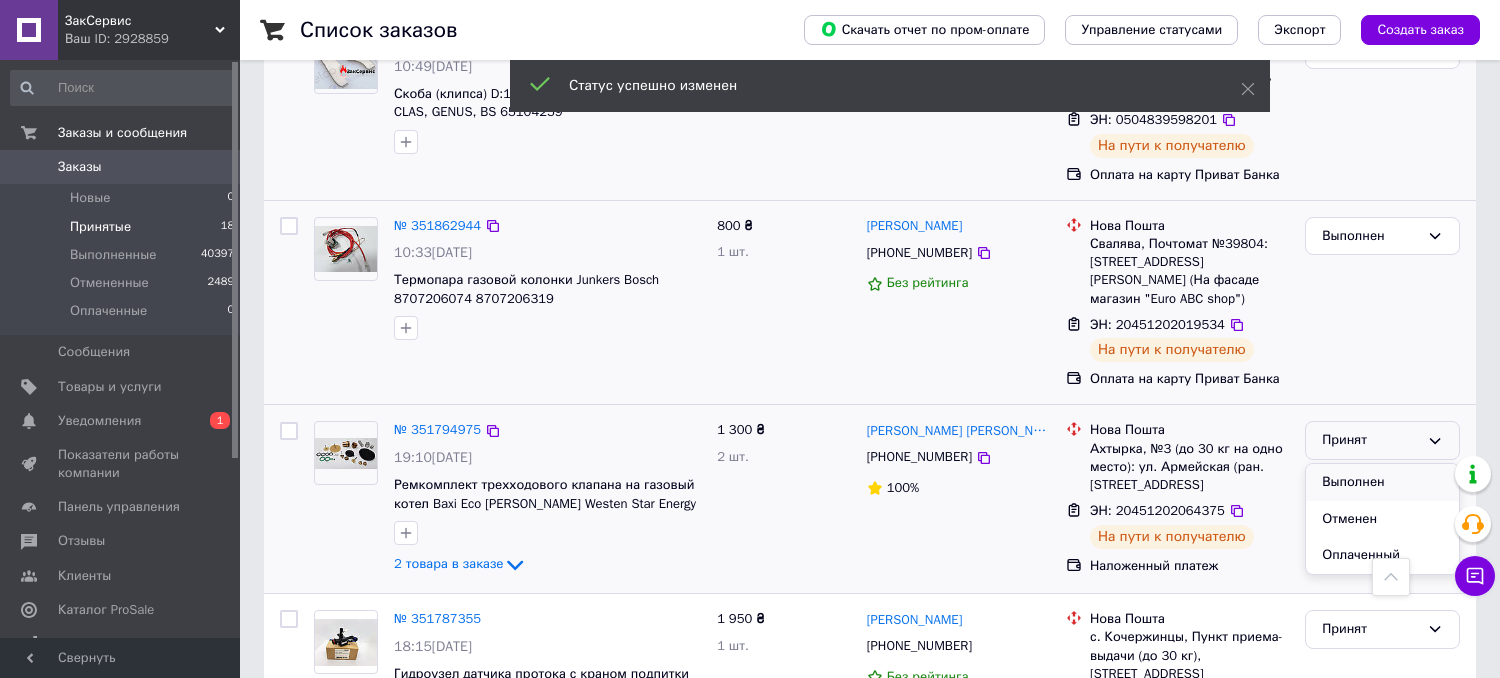 click on "Выполнен" at bounding box center (1382, 482) 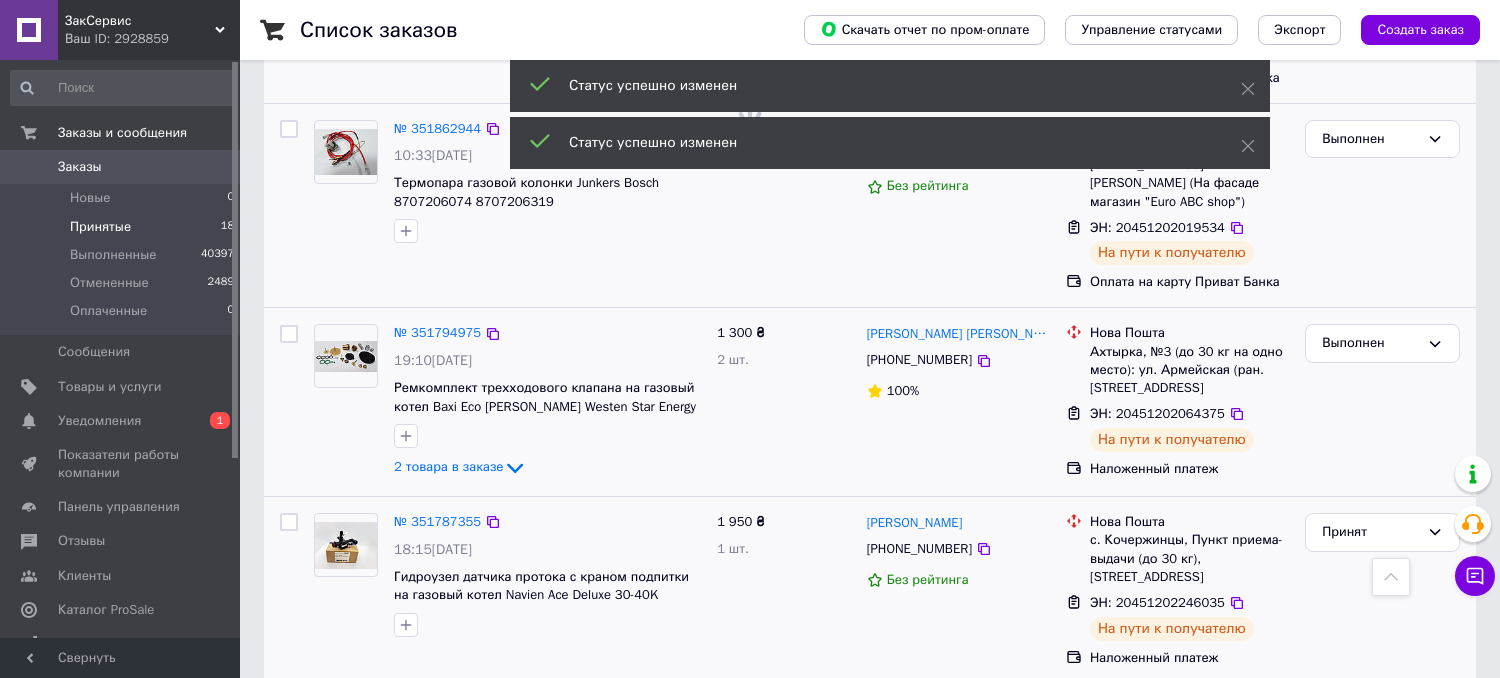 scroll, scrollTop: 2888, scrollLeft: 0, axis: vertical 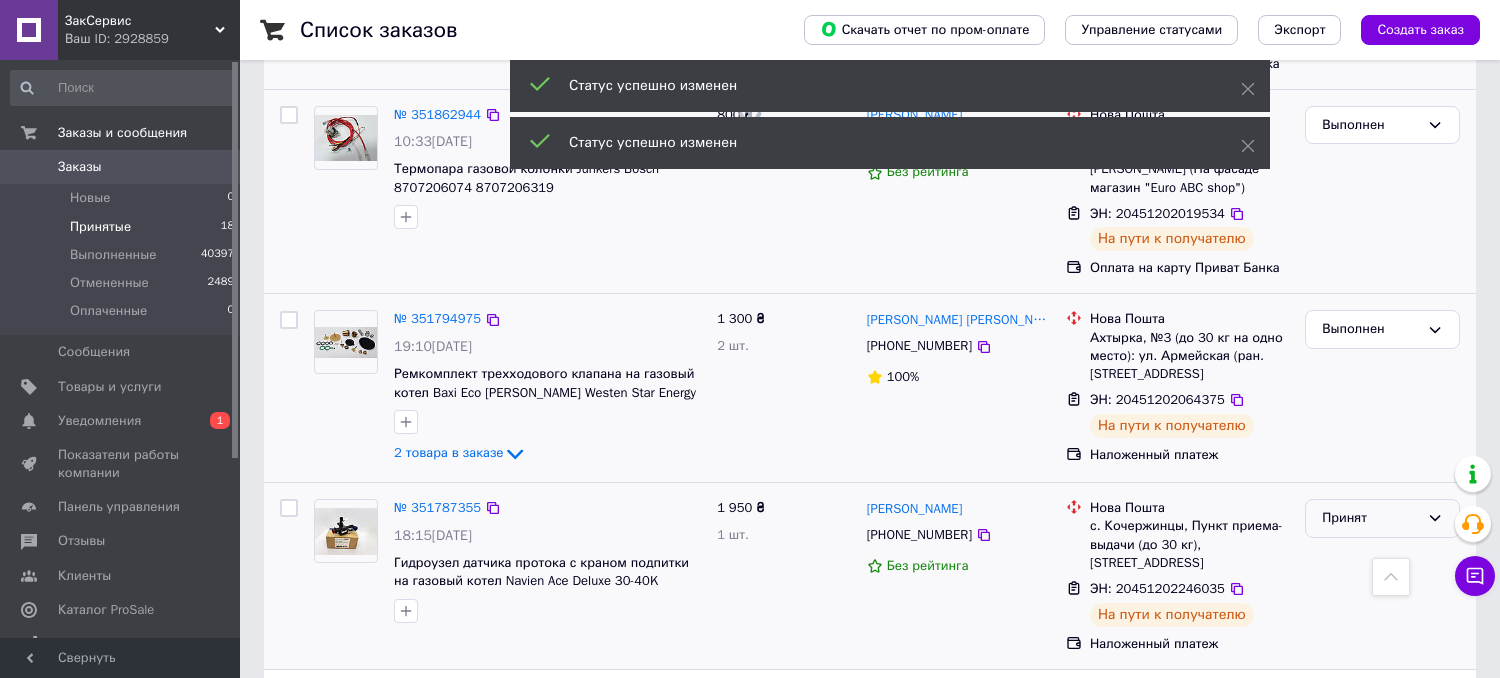 click on "Принят" at bounding box center (1370, 518) 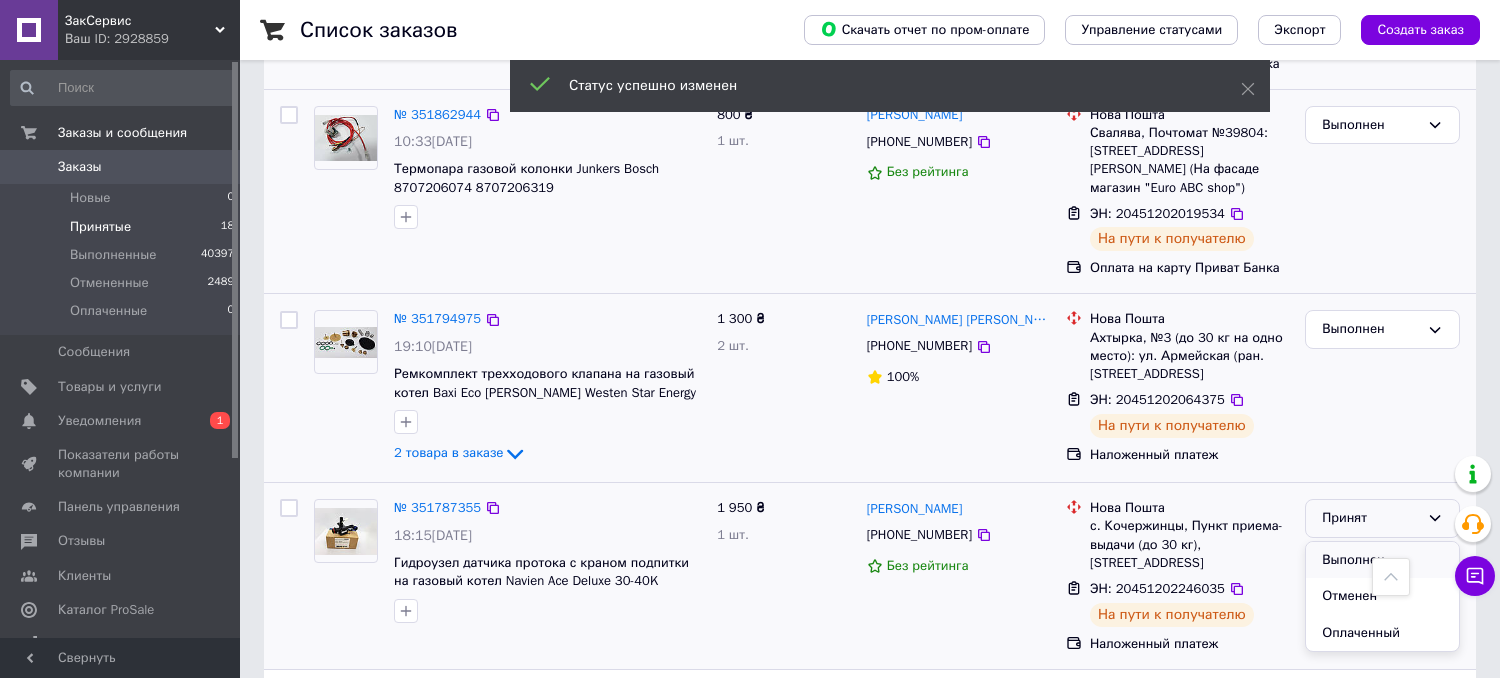 click on "Выполнен" at bounding box center [1382, 560] 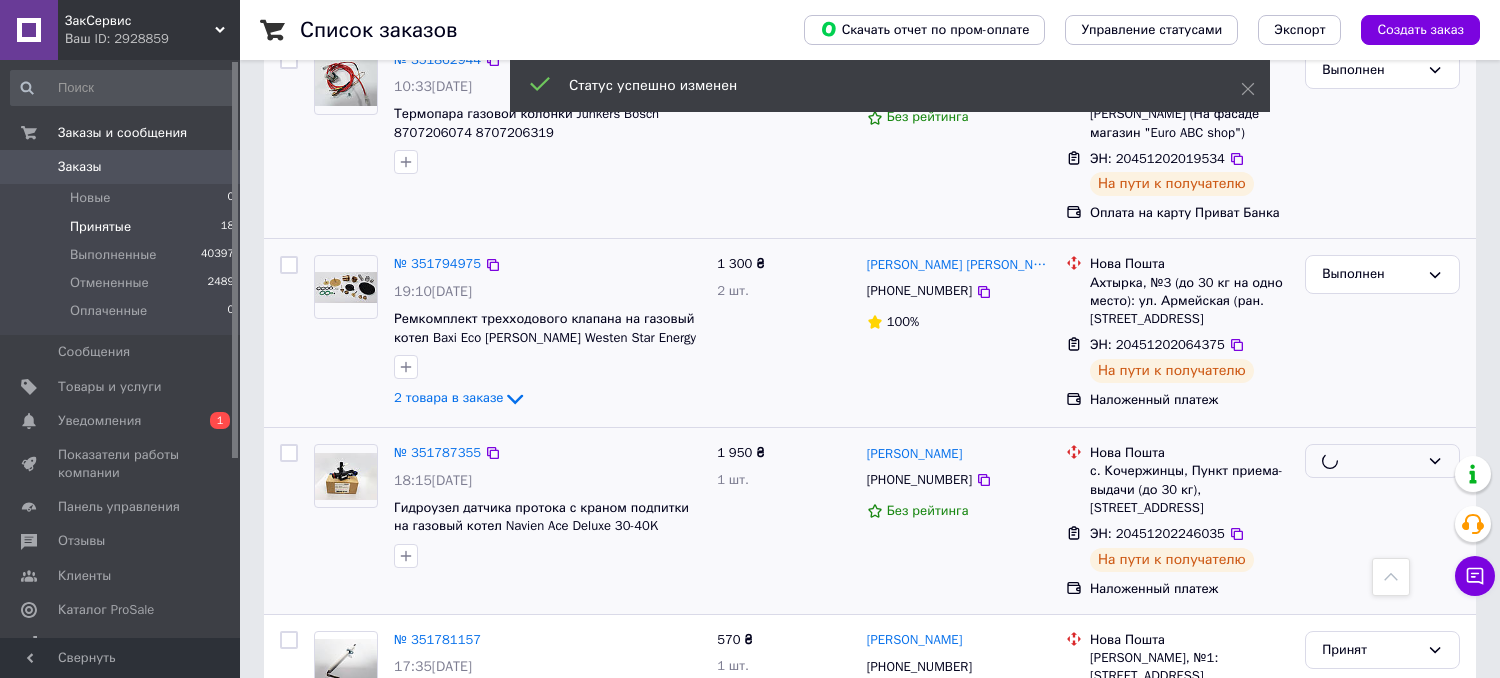 scroll, scrollTop: 2965, scrollLeft: 0, axis: vertical 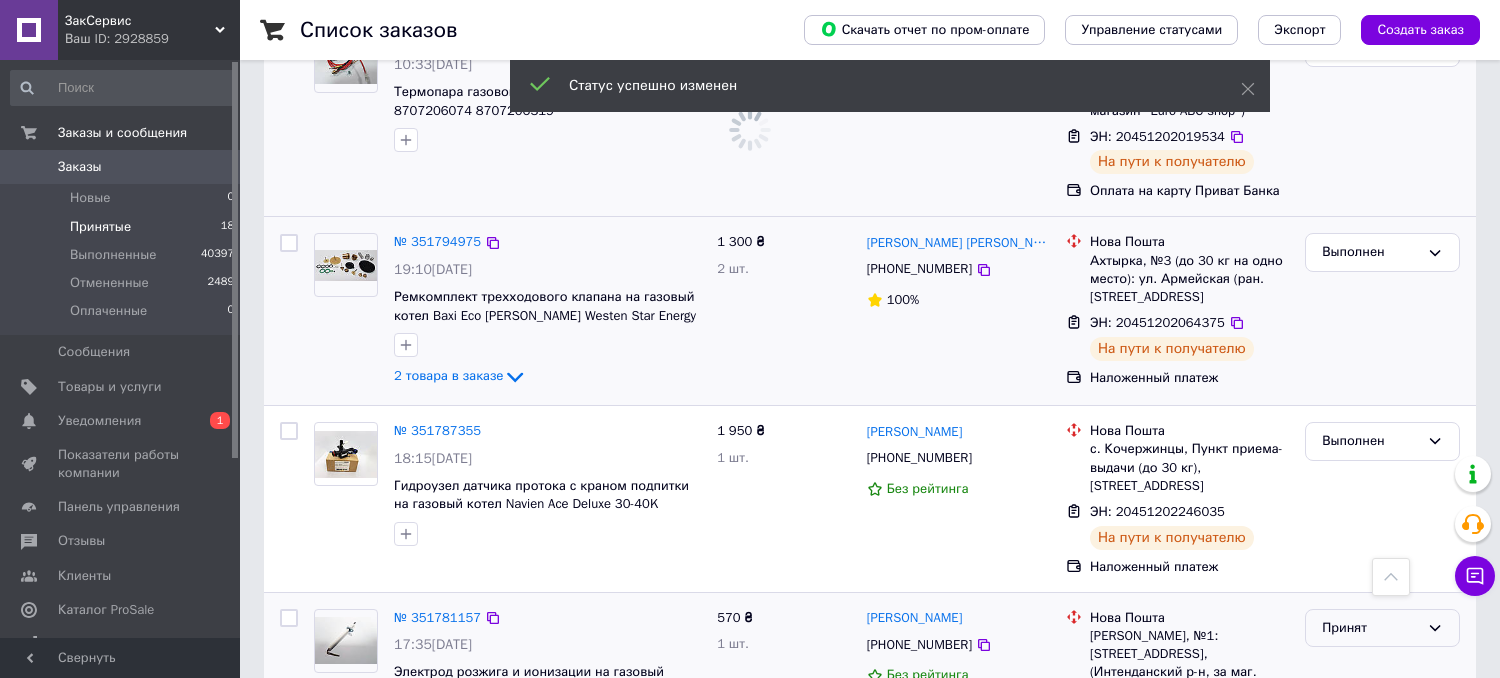 click on "Принят" at bounding box center (1370, 628) 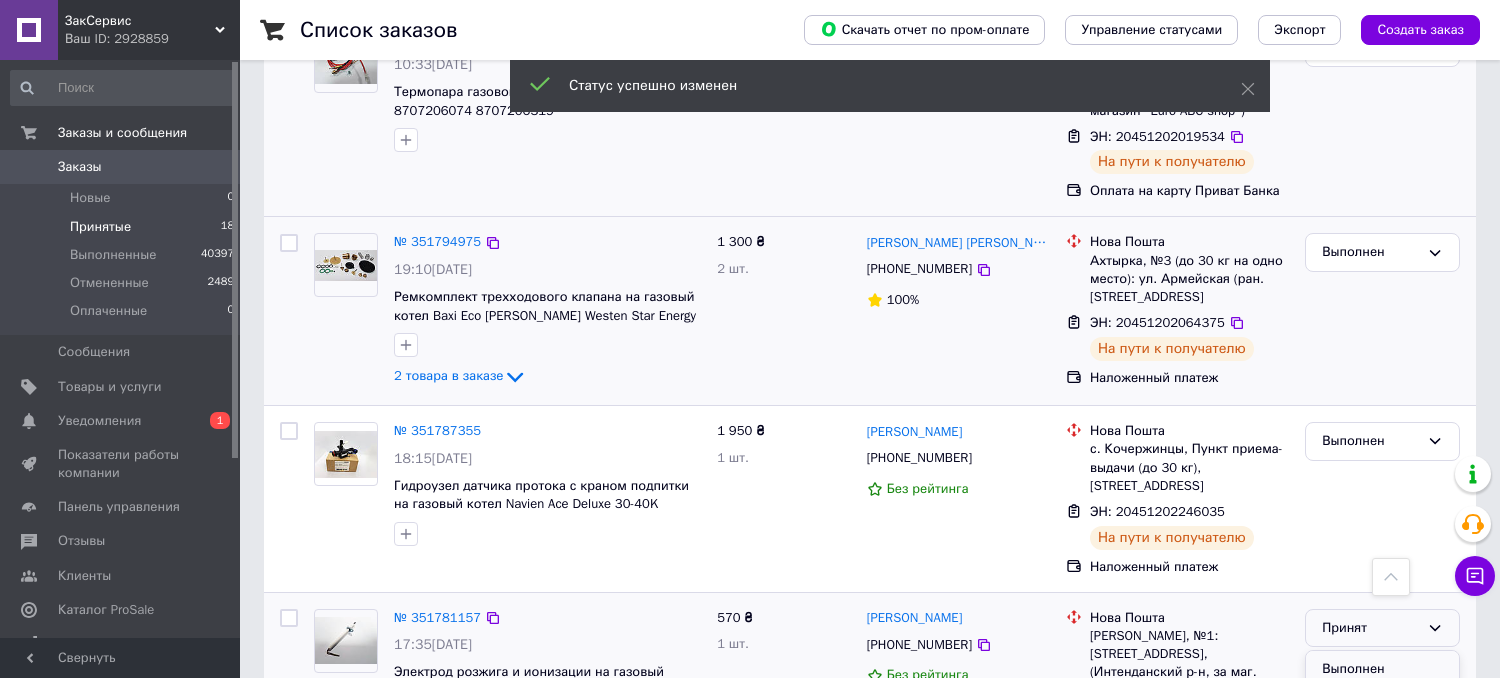 click on "Выполнен" at bounding box center [1382, 669] 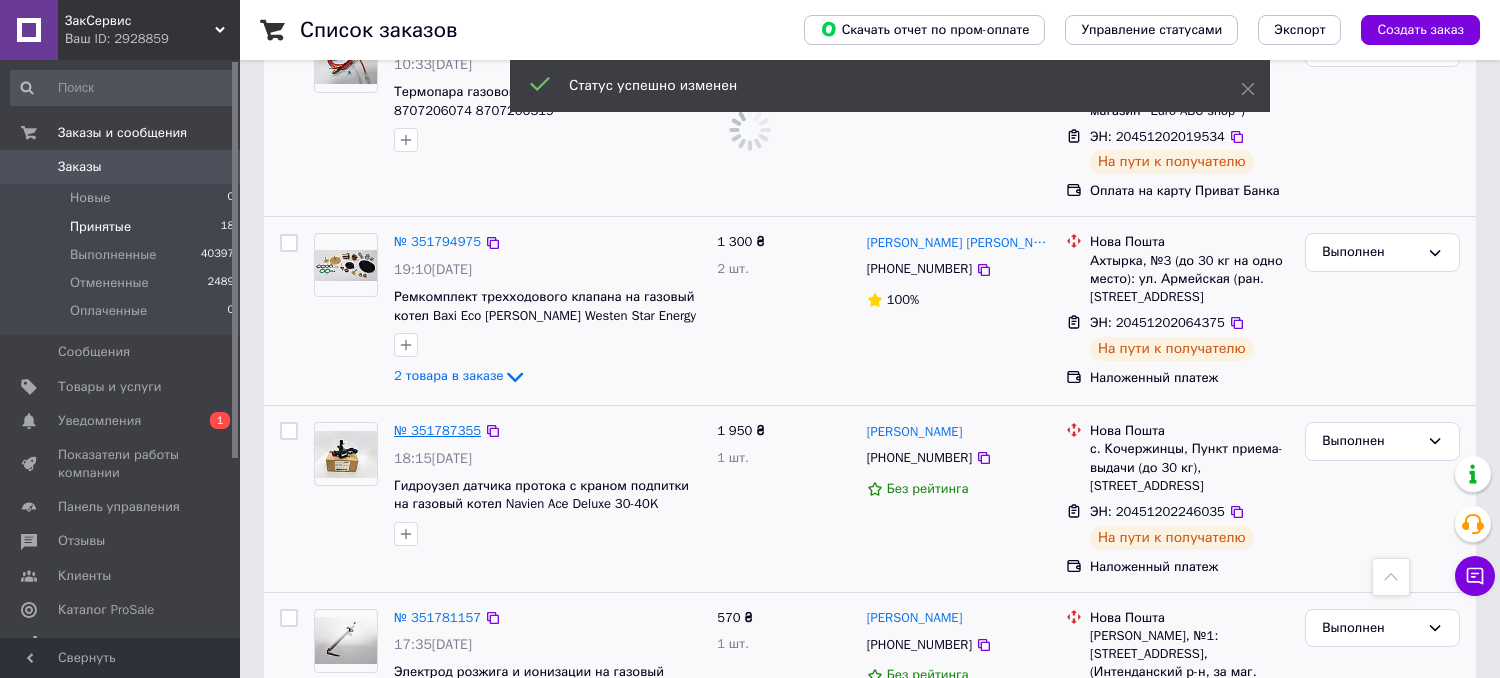 click on "№ 351787355" at bounding box center (437, 430) 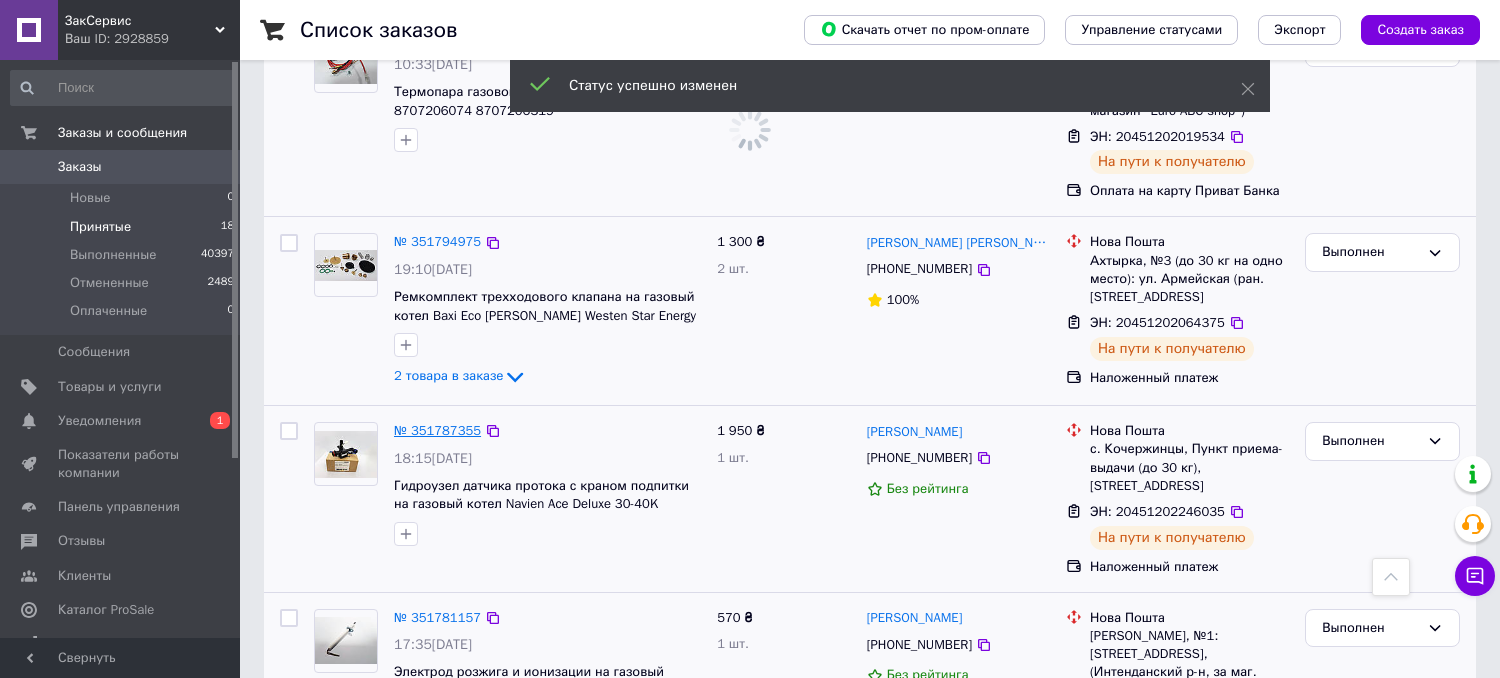 scroll, scrollTop: 0, scrollLeft: 0, axis: both 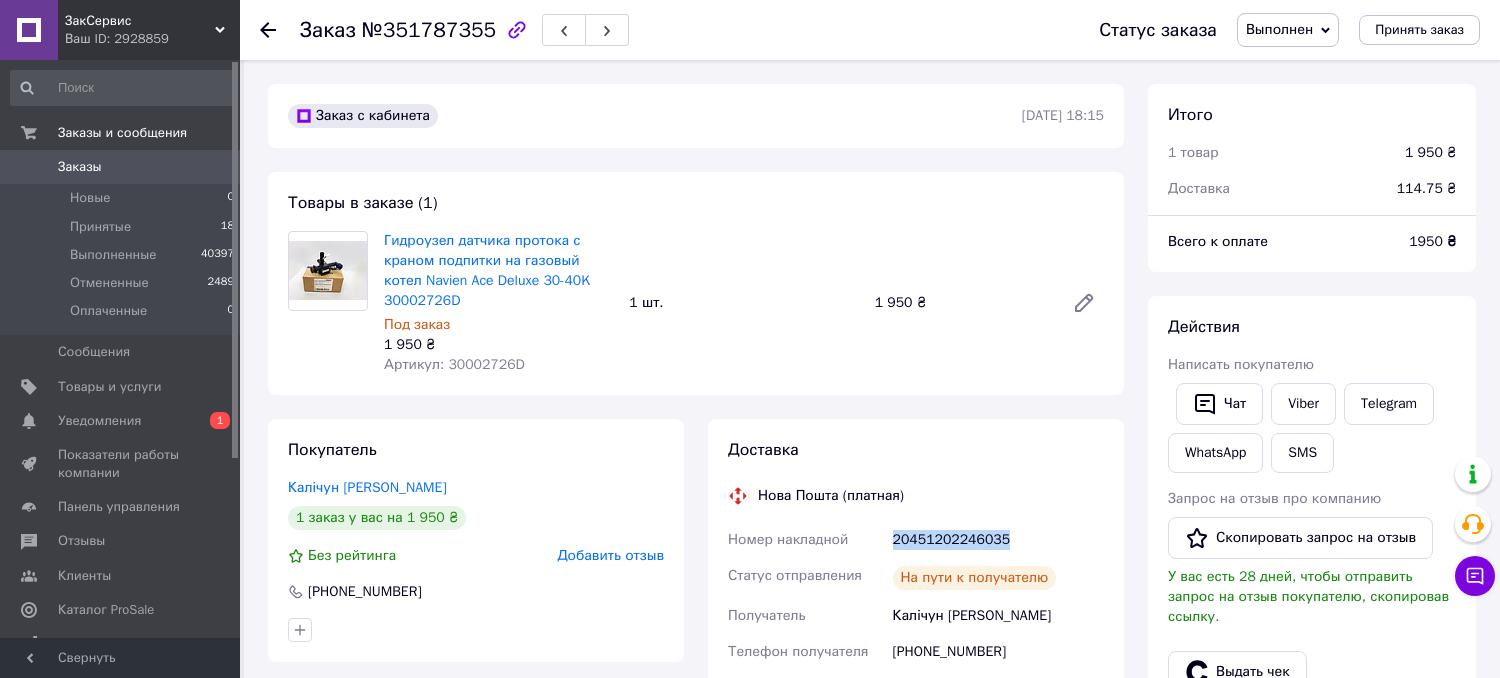 drag, startPoint x: 913, startPoint y: 541, endPoint x: 1014, endPoint y: 547, distance: 101.17806 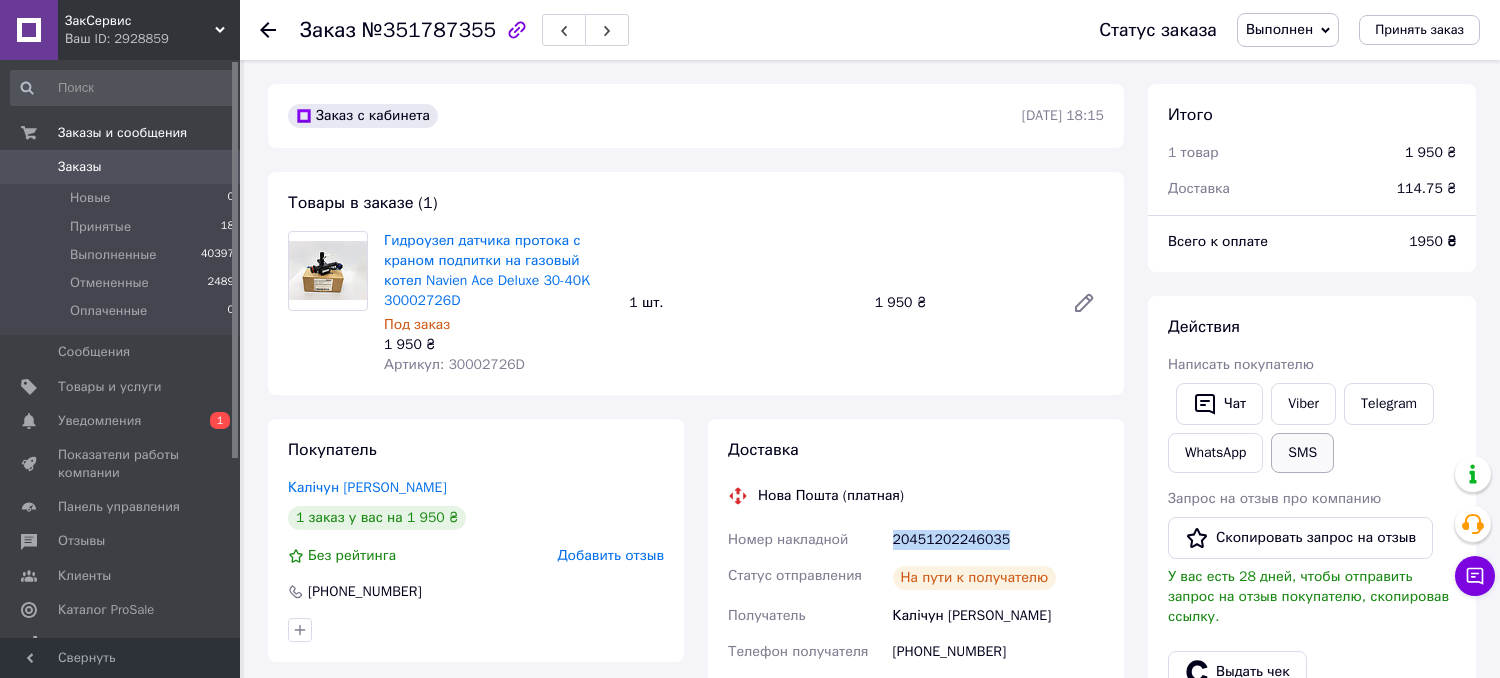 click on "SMS" at bounding box center (1302, 453) 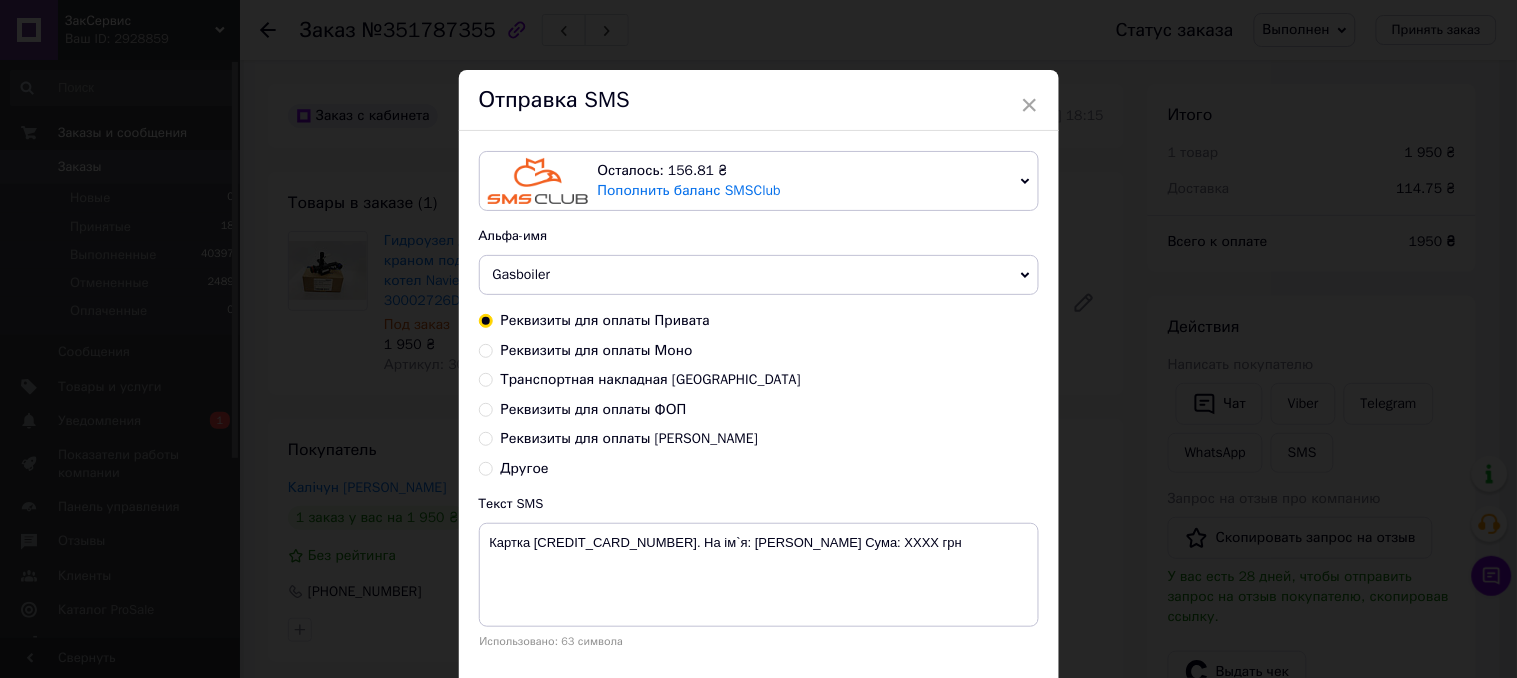 click on "Gasboiler" at bounding box center (759, 275) 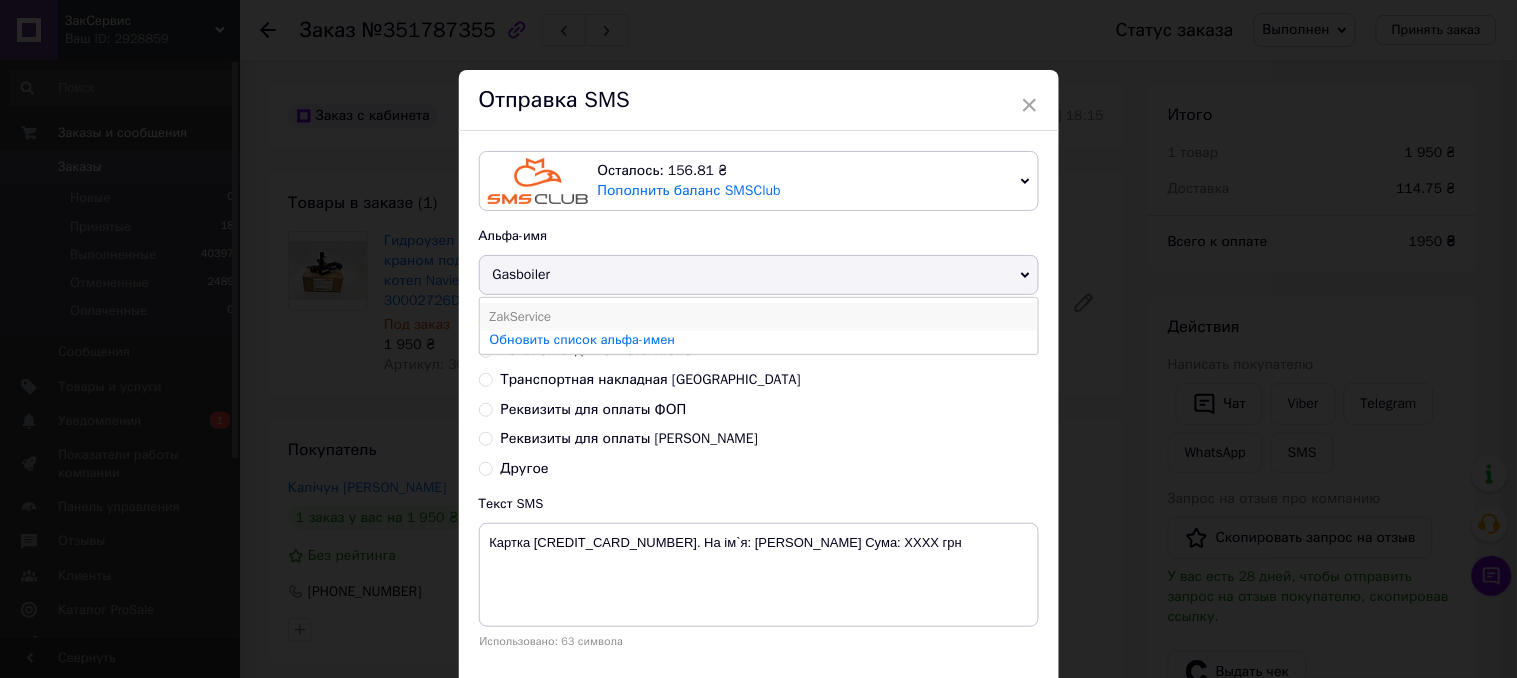 click on "ZakService" at bounding box center (759, 317) 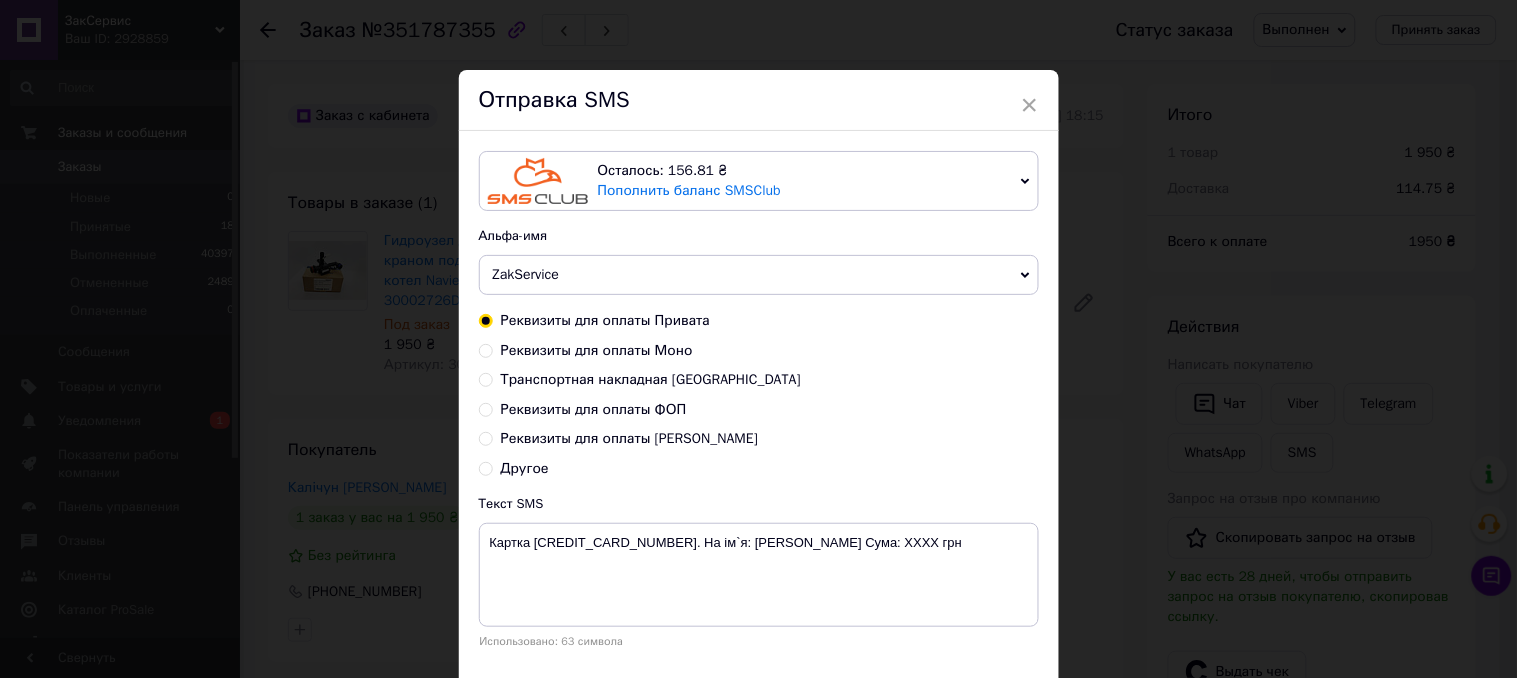 click on "Транспортная накладная Нова По" at bounding box center (651, 379) 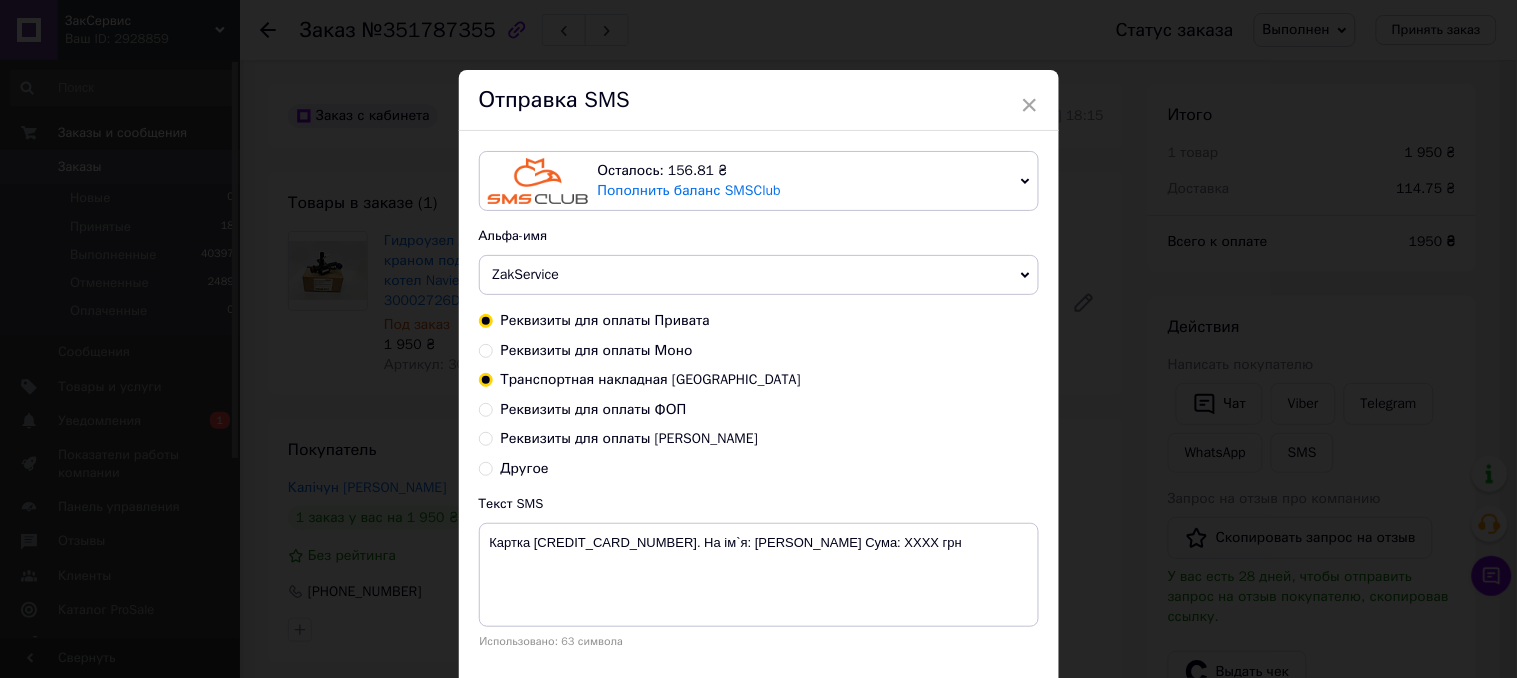 radio on "true" 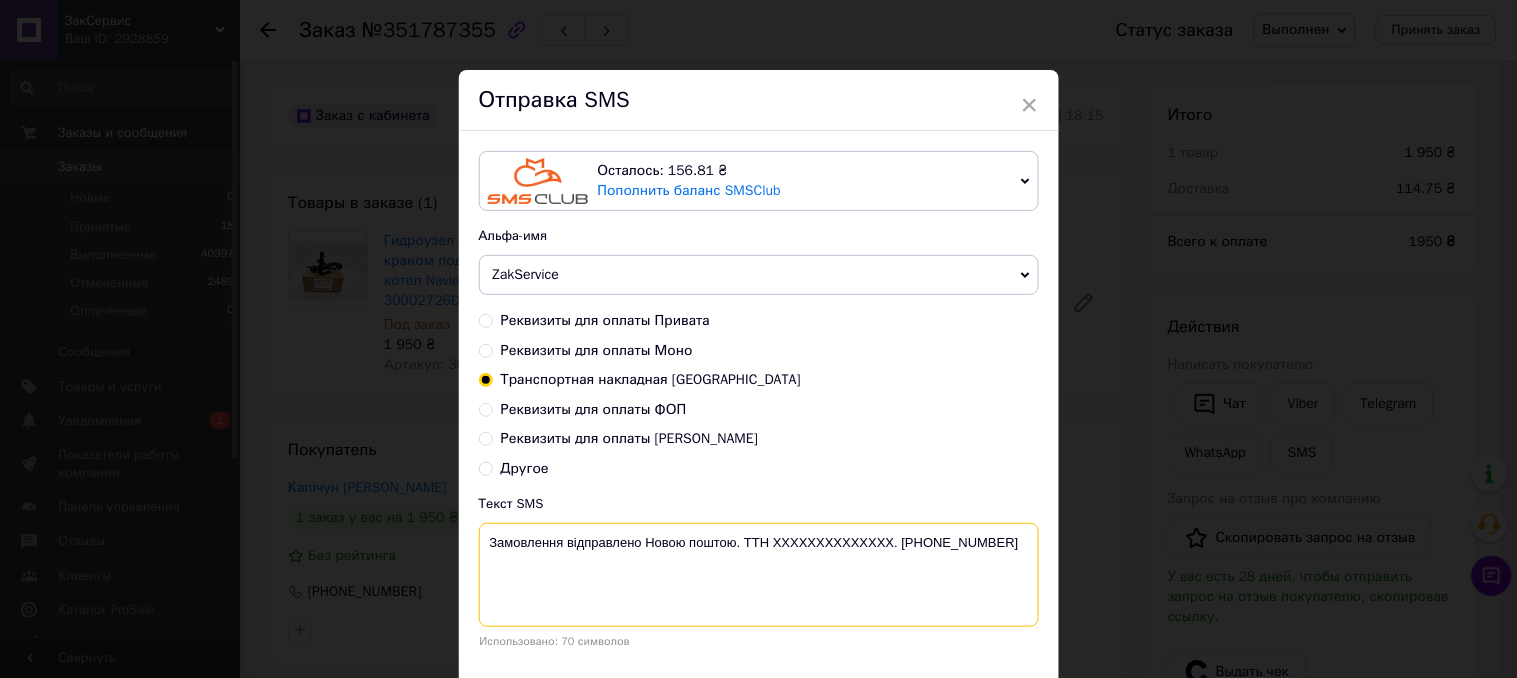 click on "Замовлення відправлено Новою поштою. ТТН XXXXXXXXXXXXXX. +380505002255" at bounding box center (759, 575) 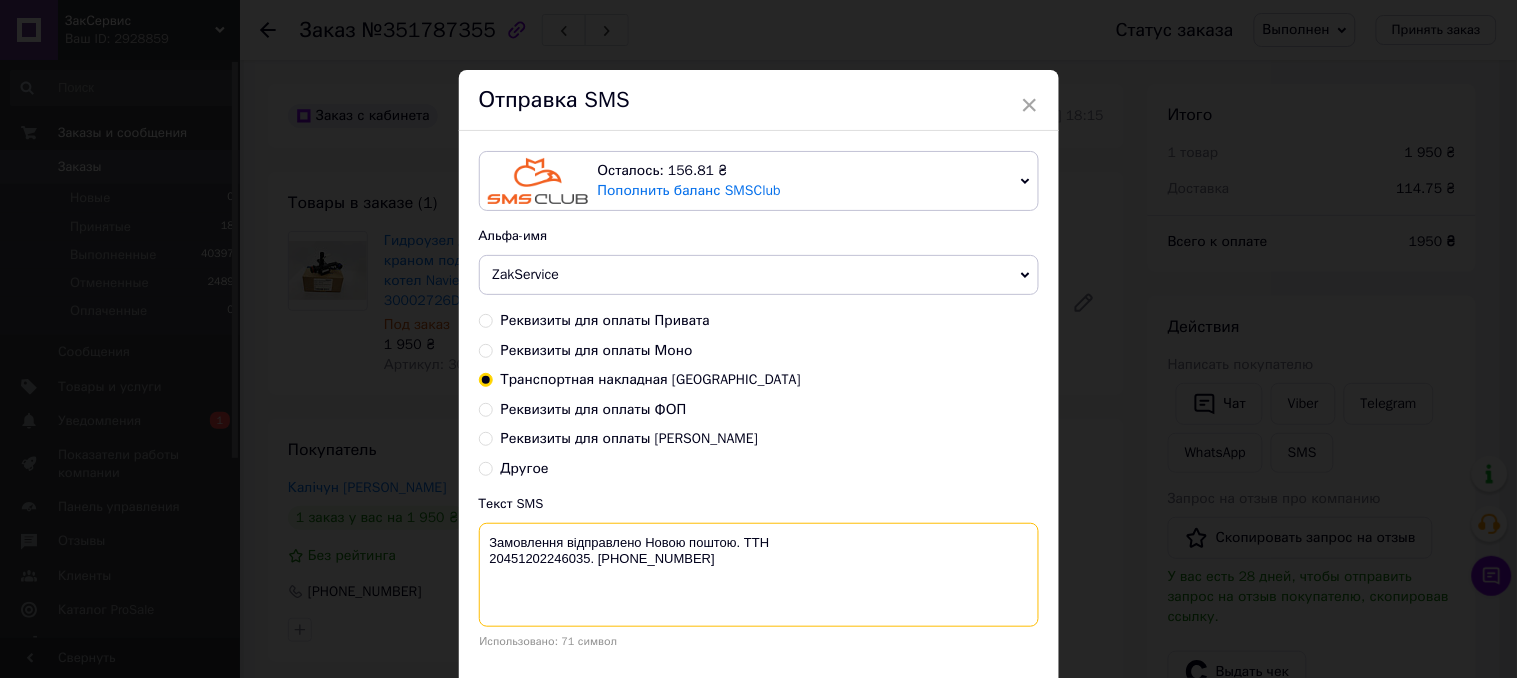 click on "Замовлення відправлено Новою поштою. ТТН
20451202246035. +380505002255" at bounding box center (759, 575) 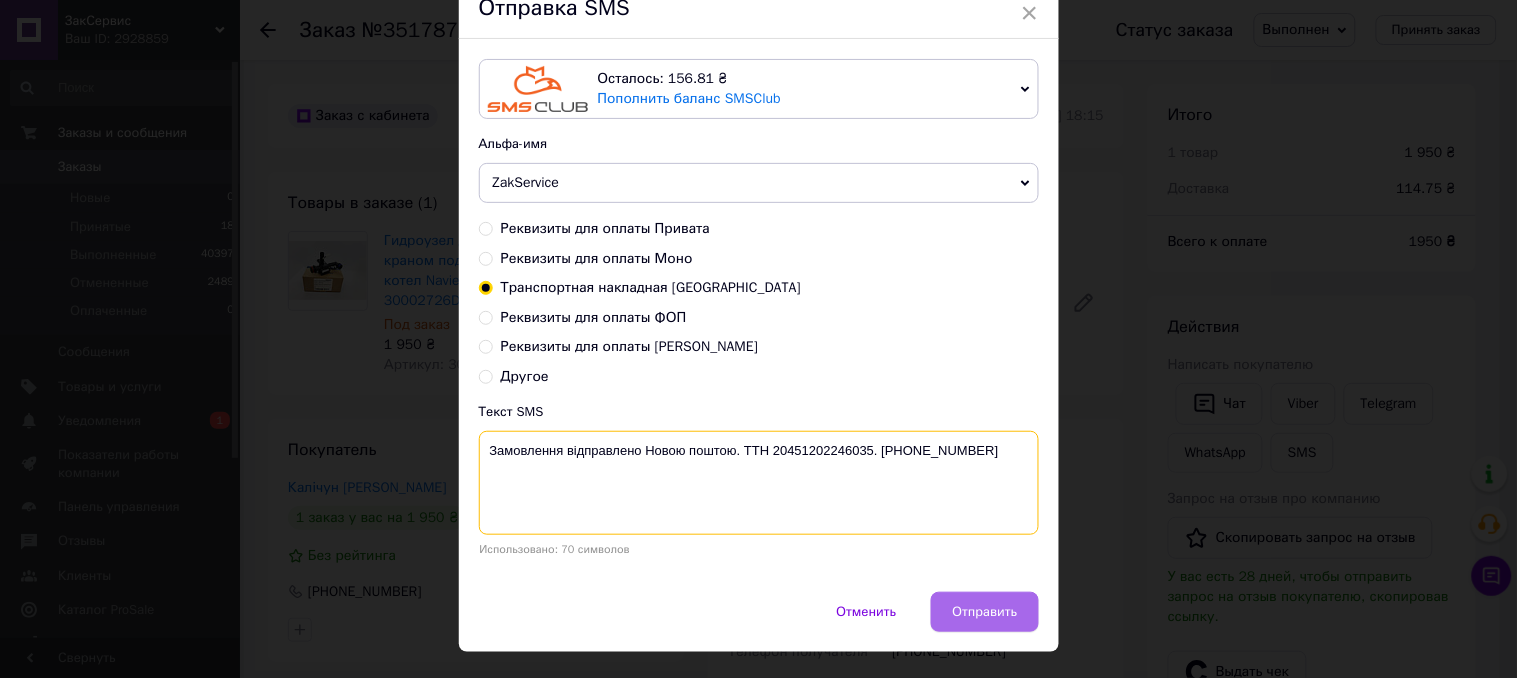 scroll, scrollTop: 131, scrollLeft: 0, axis: vertical 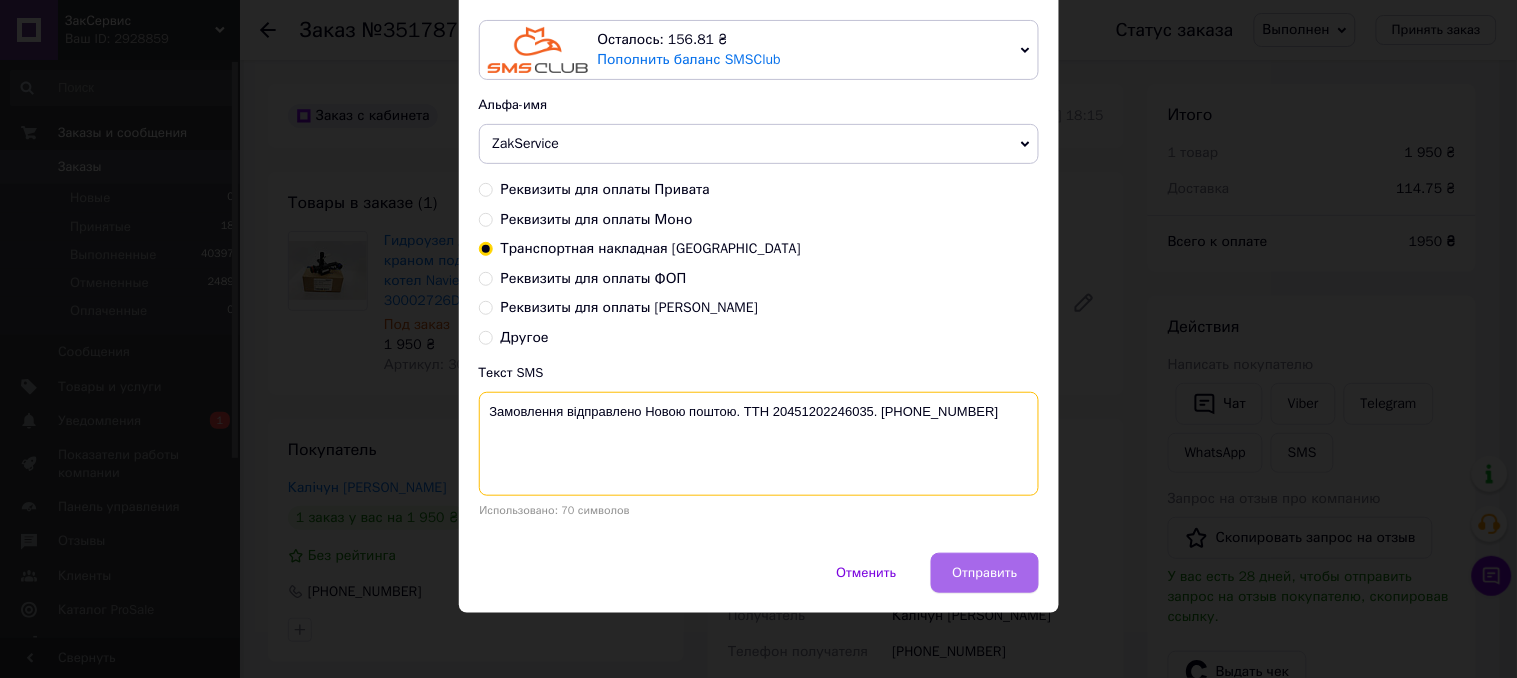 type on "Замовлення відправлено Новою поштою. ТТН 20451202246035. +380505002255" 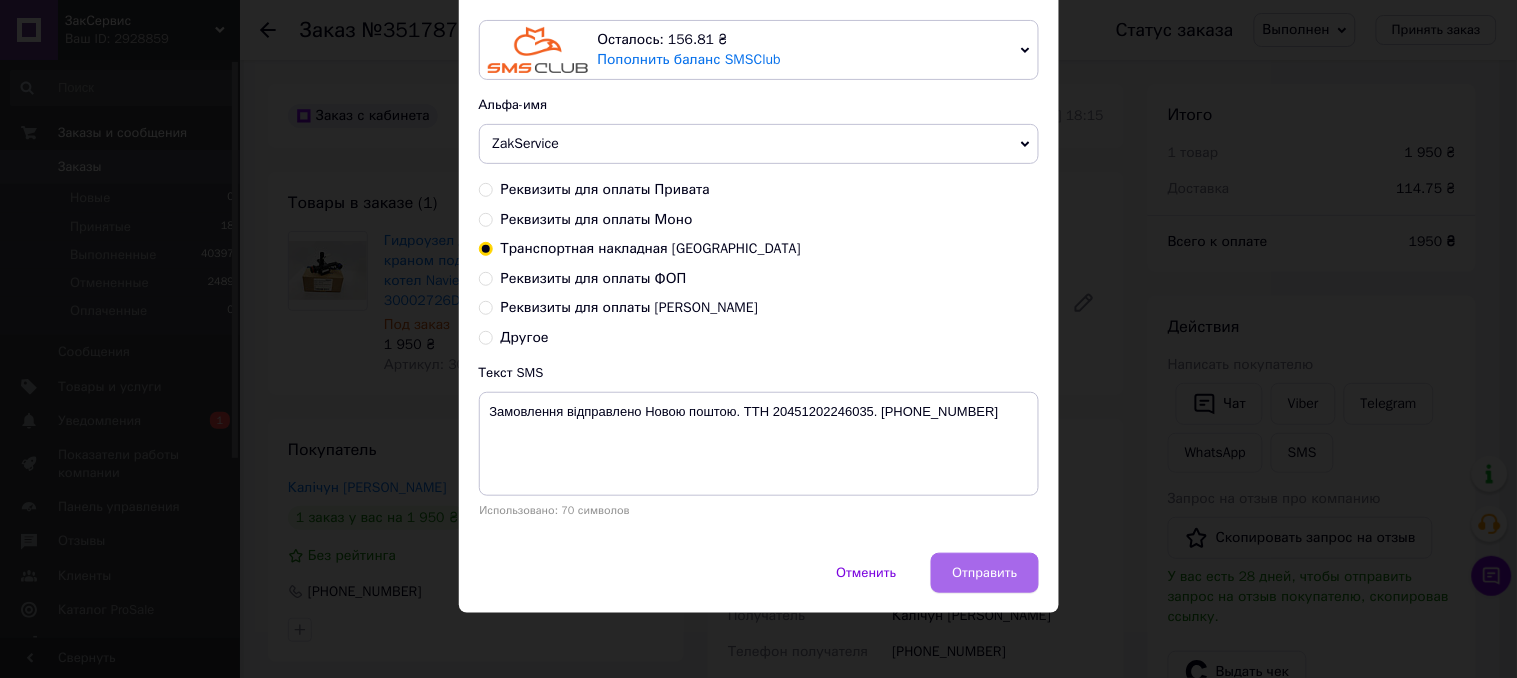 click on "Отправить" at bounding box center (984, 573) 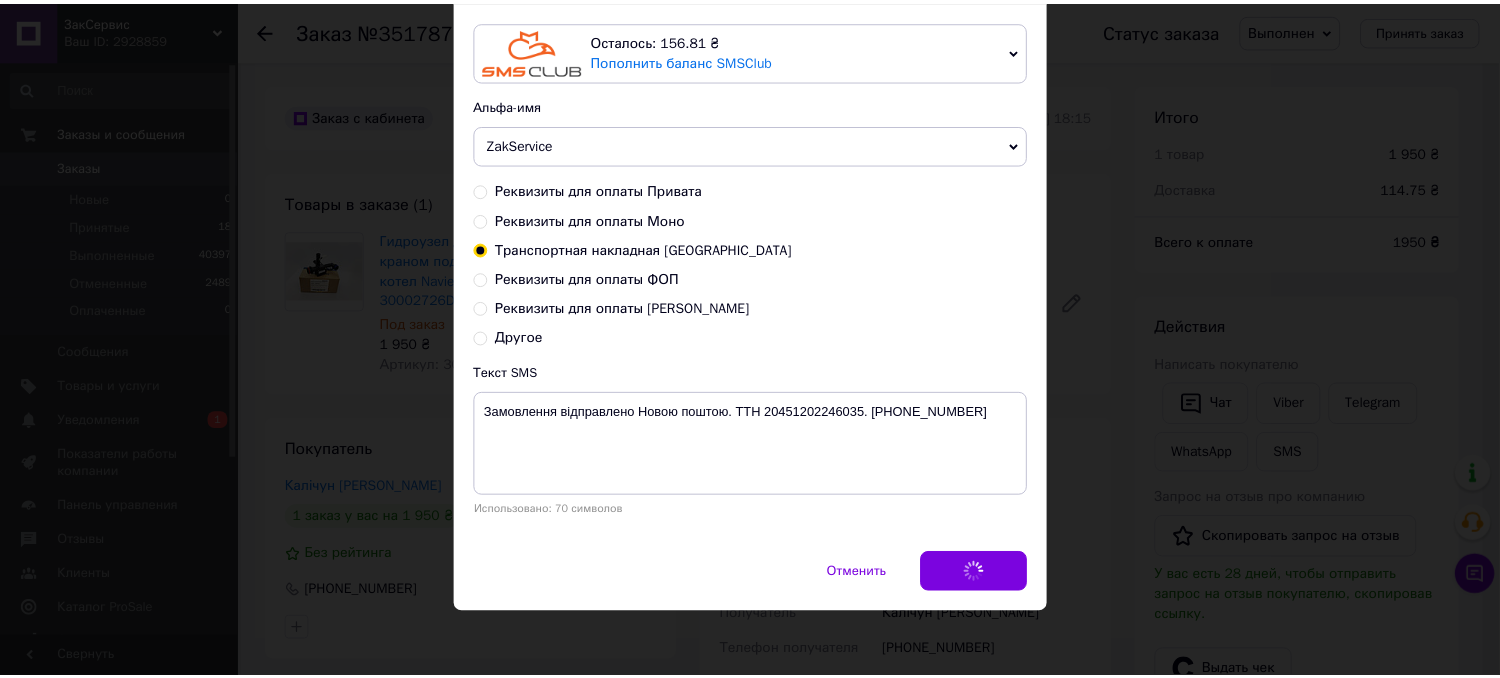scroll, scrollTop: 0, scrollLeft: 0, axis: both 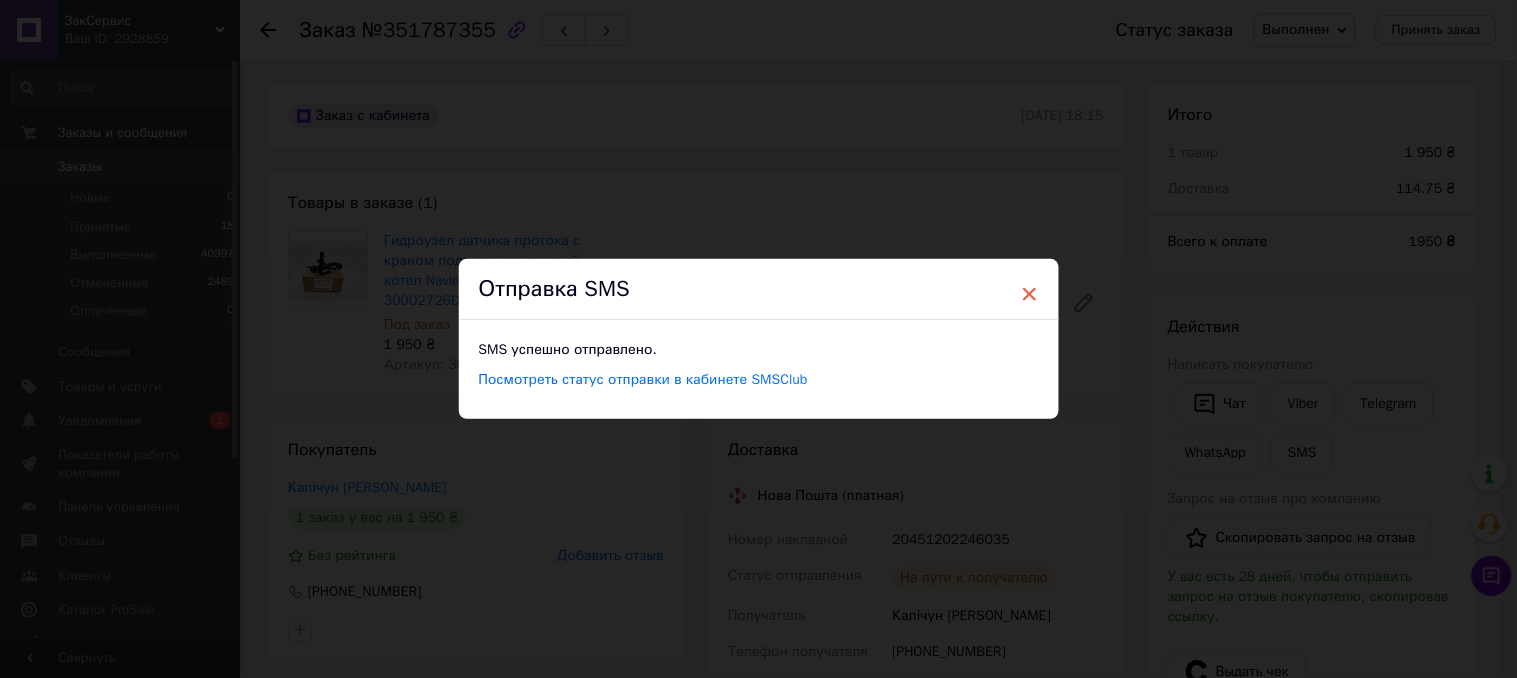 click on "×" at bounding box center (1030, 294) 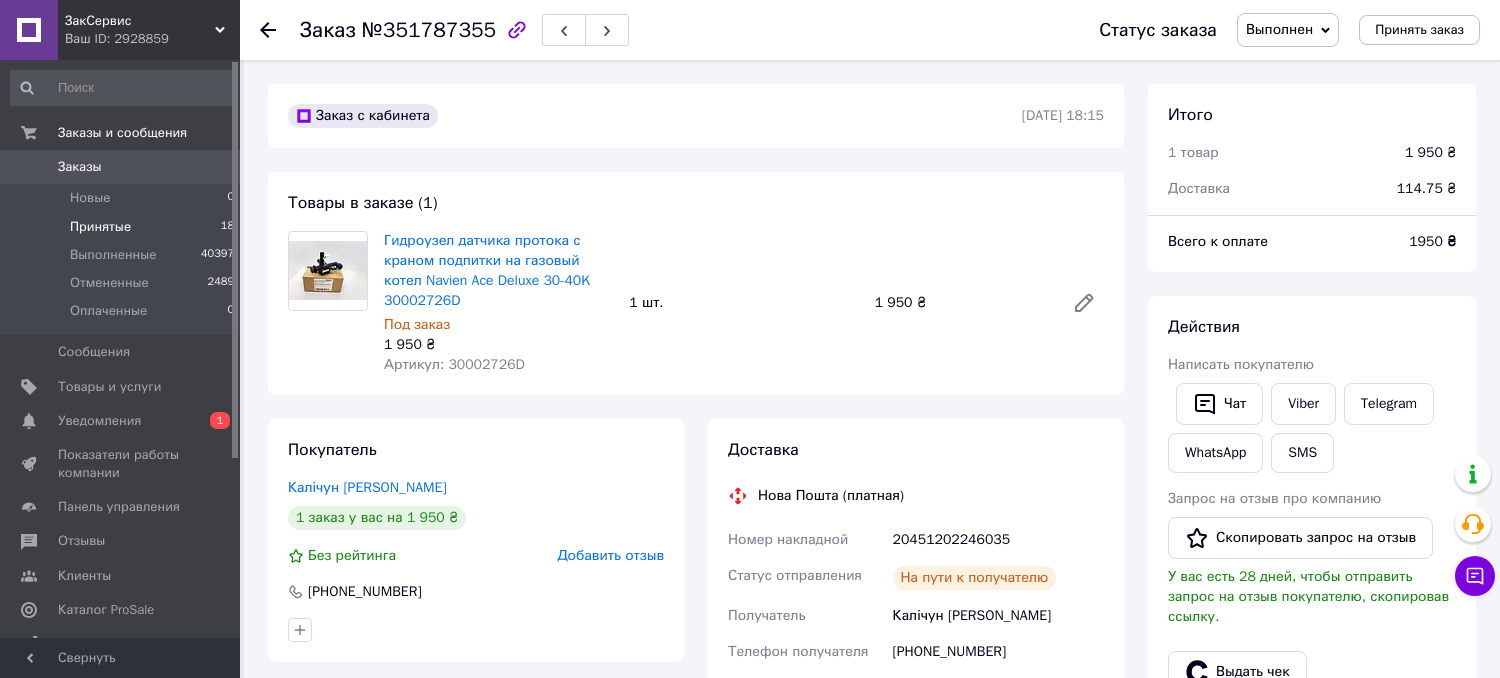 click on "Принятые" at bounding box center (100, 227) 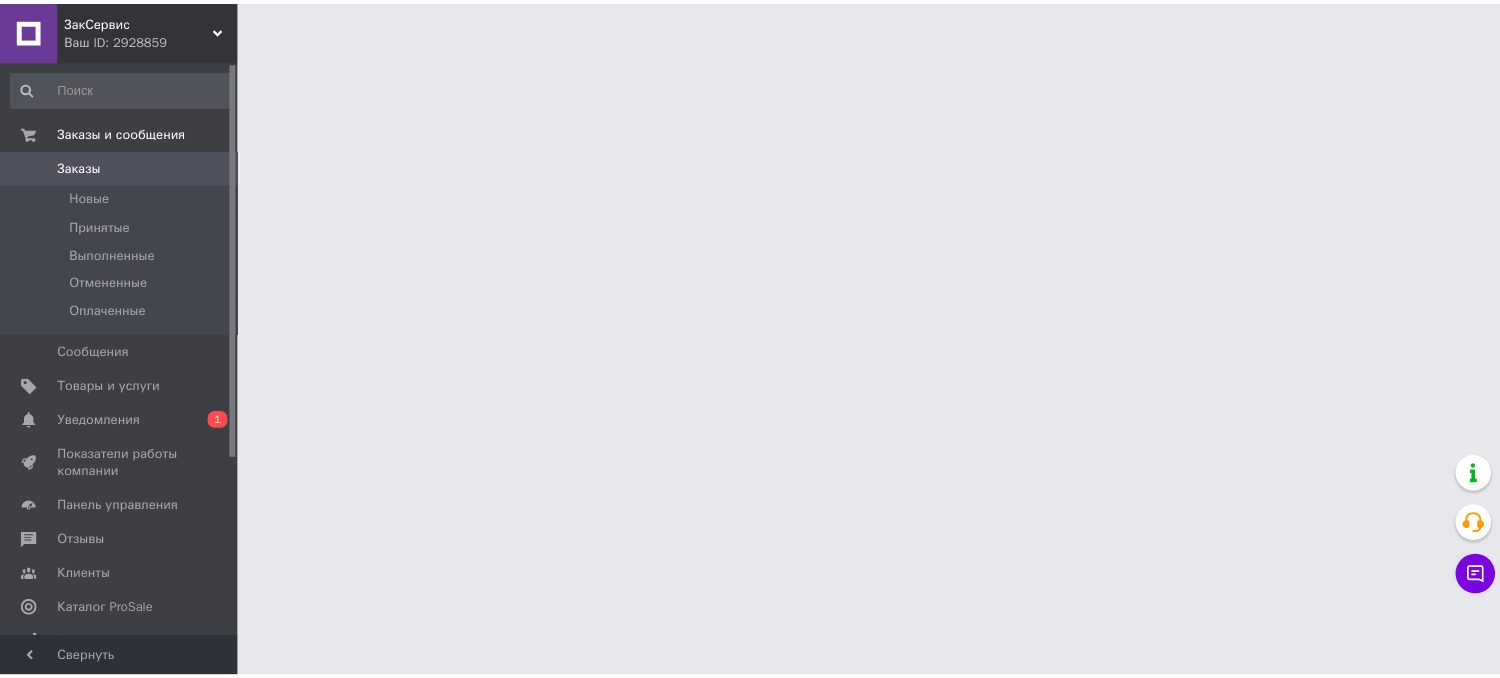 scroll, scrollTop: 0, scrollLeft: 0, axis: both 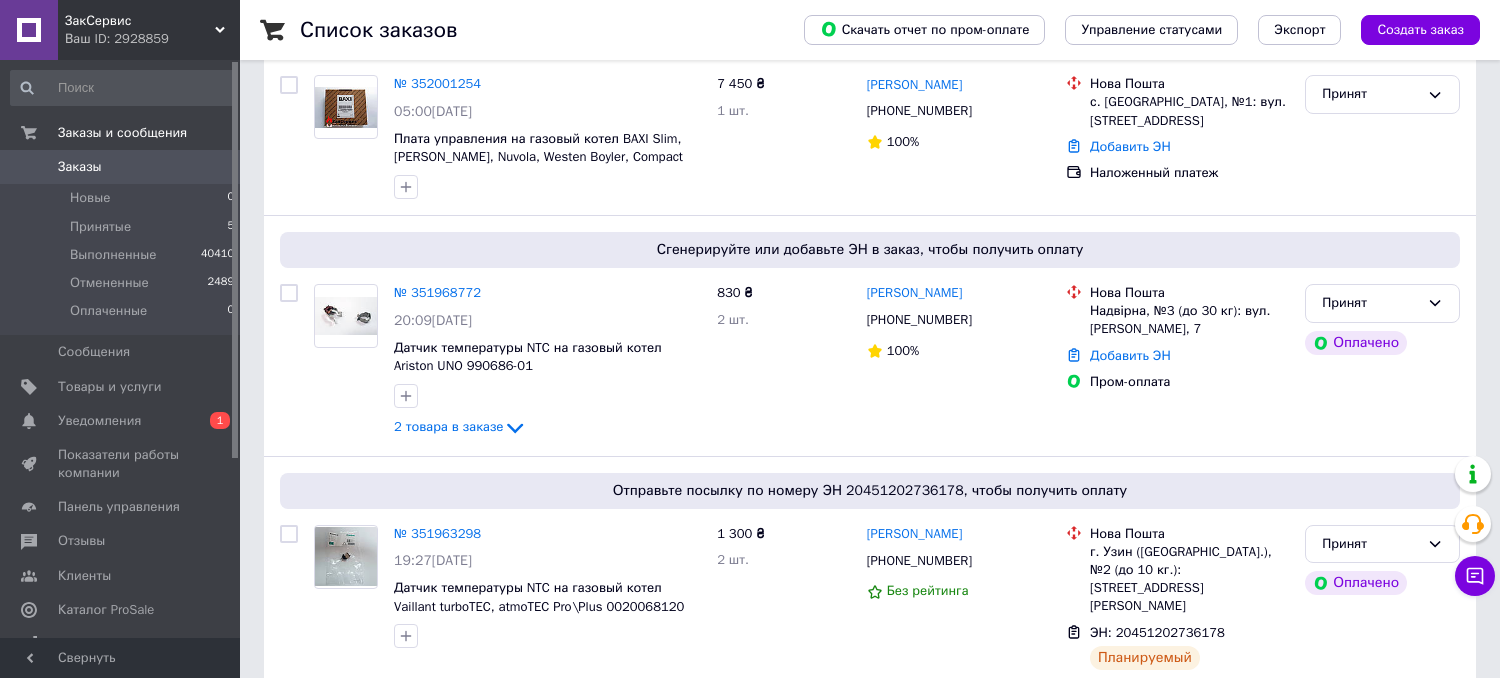 click on "№ 351968772" at bounding box center (437, 292) 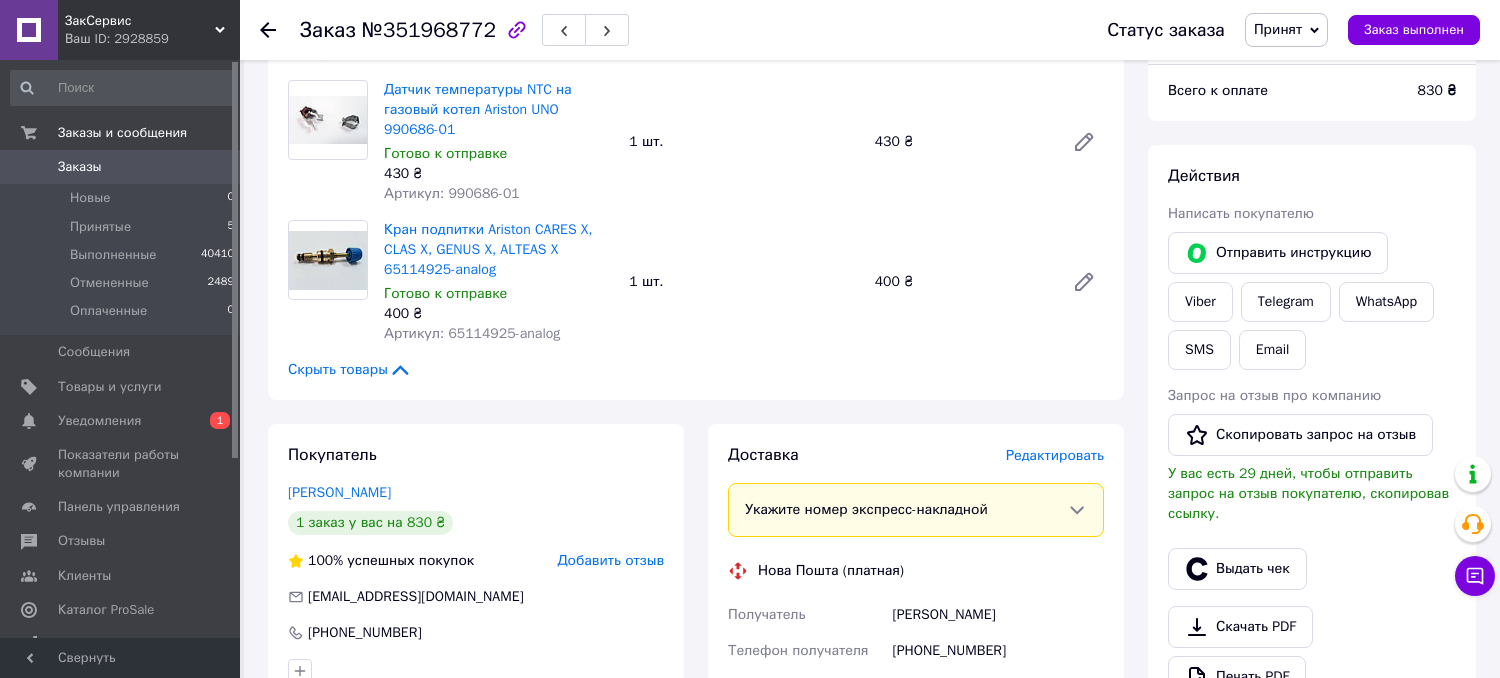 scroll, scrollTop: 555, scrollLeft: 0, axis: vertical 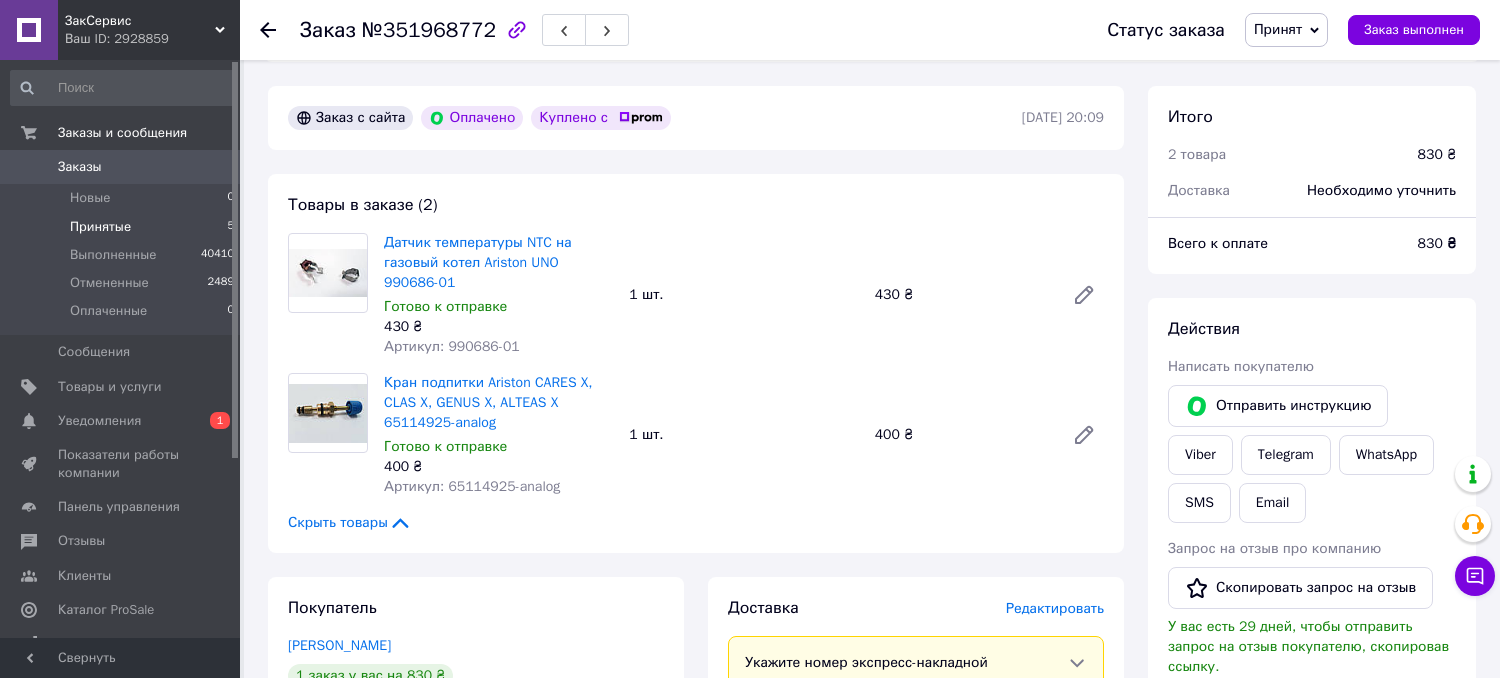 click on "Принятые" at bounding box center [100, 227] 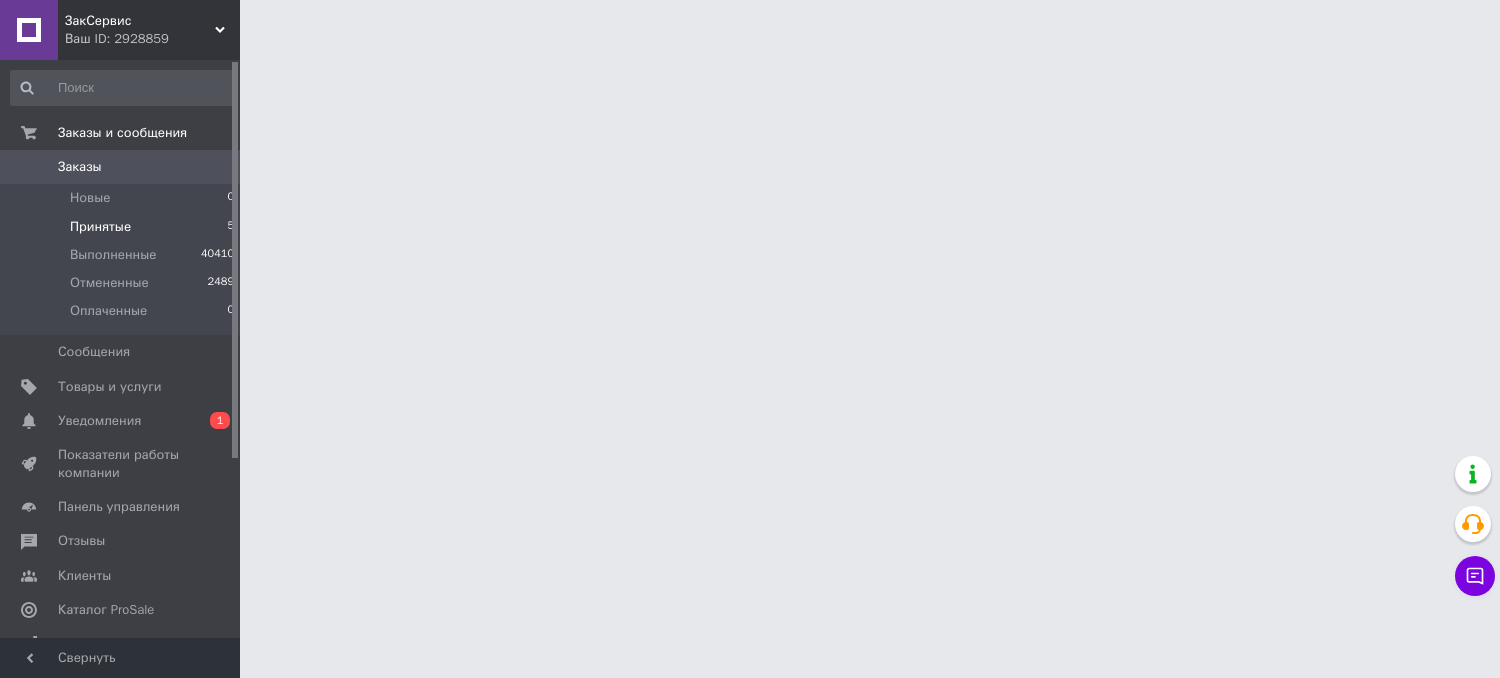 scroll, scrollTop: 0, scrollLeft: 0, axis: both 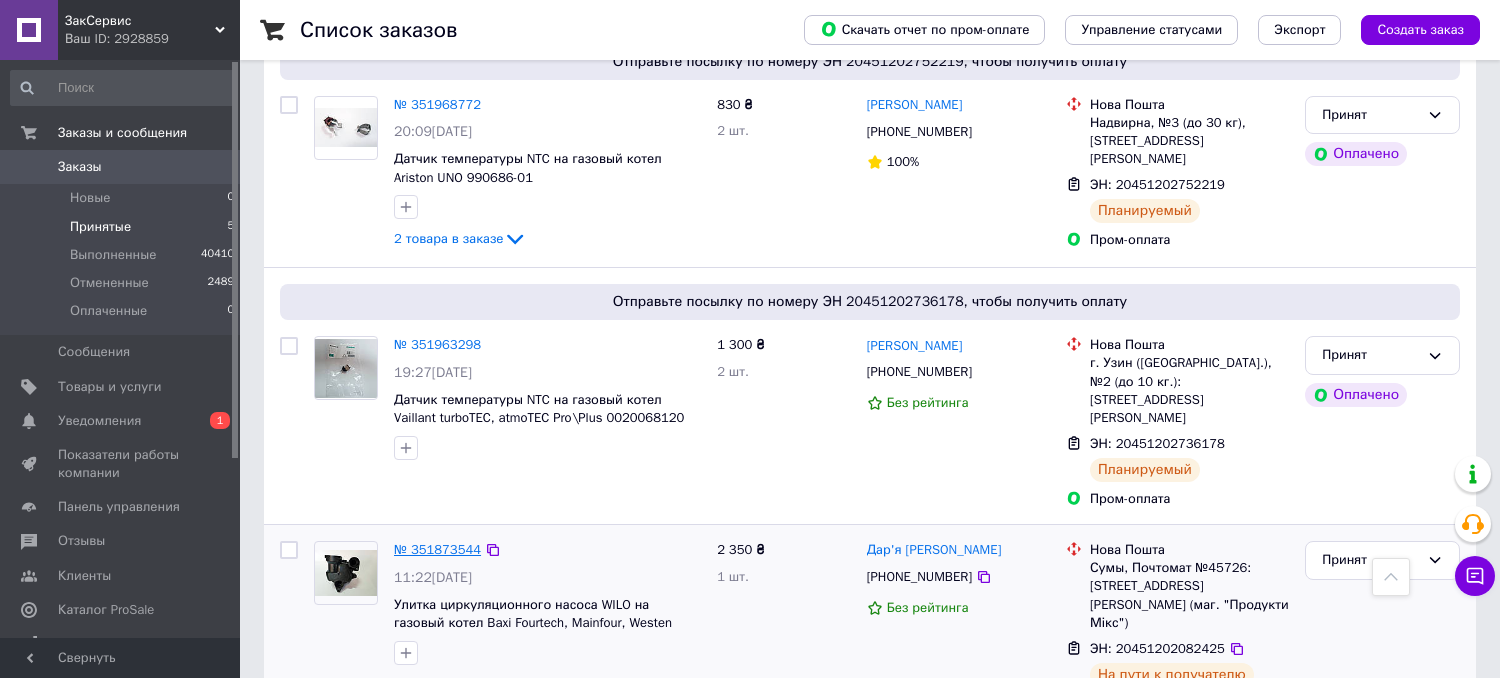 click on "№ 351873544" at bounding box center [437, 549] 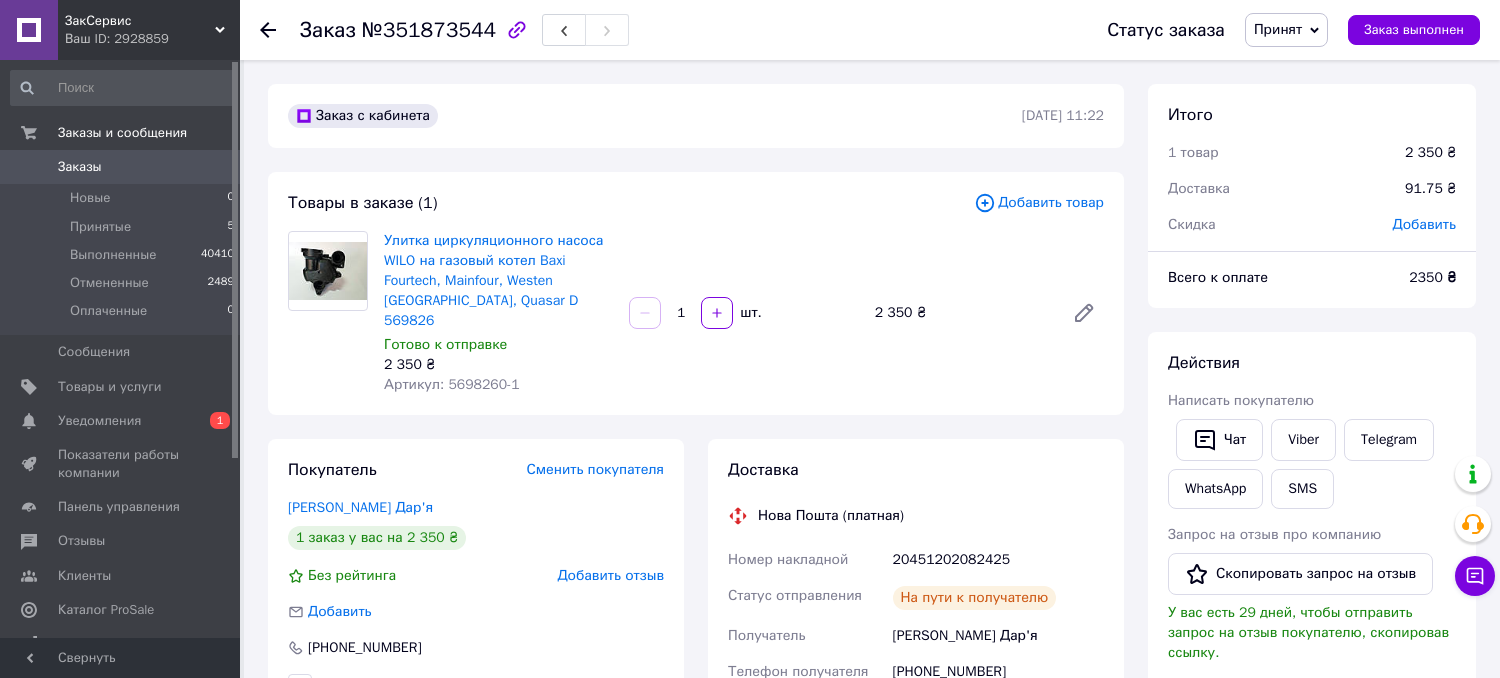 scroll, scrollTop: 32, scrollLeft: 0, axis: vertical 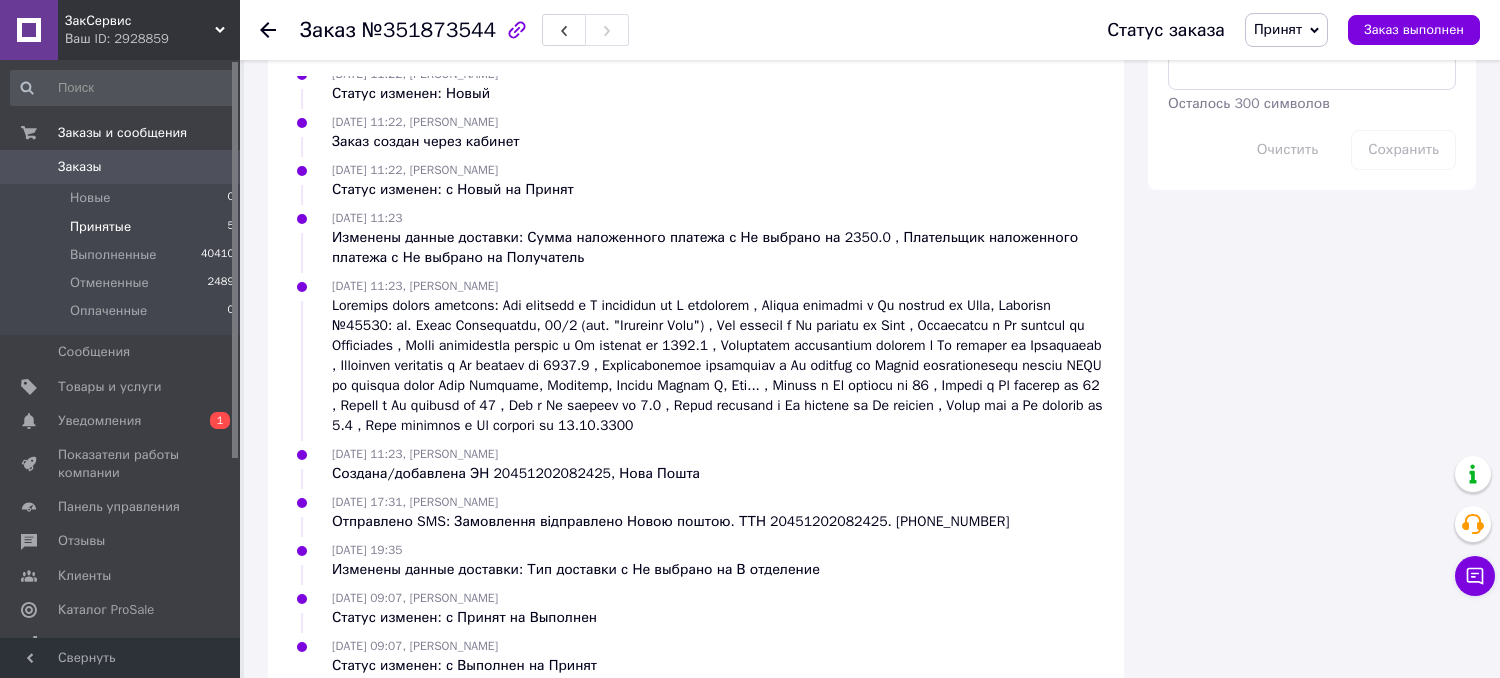click on "Принятые" at bounding box center [100, 227] 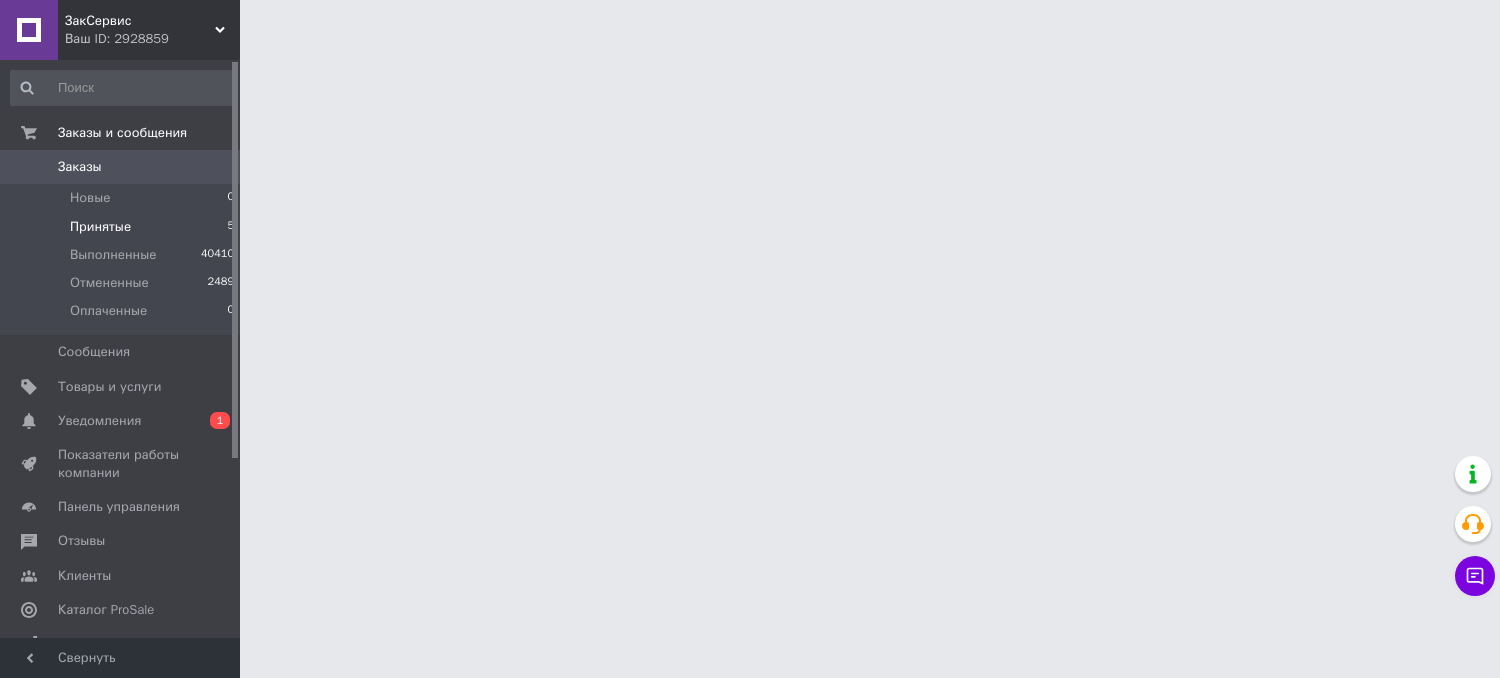 scroll, scrollTop: 0, scrollLeft: 0, axis: both 